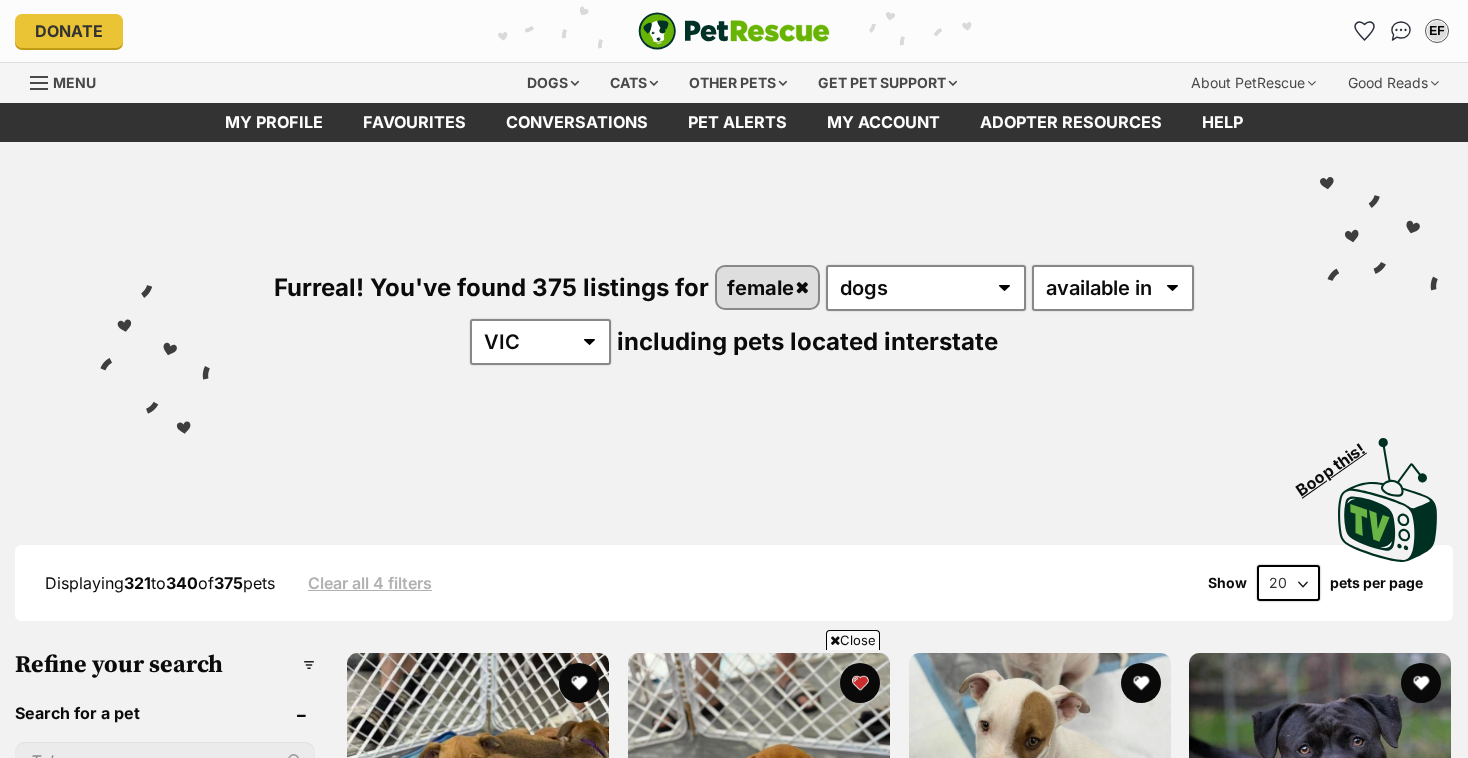scroll, scrollTop: 3244, scrollLeft: 0, axis: vertical 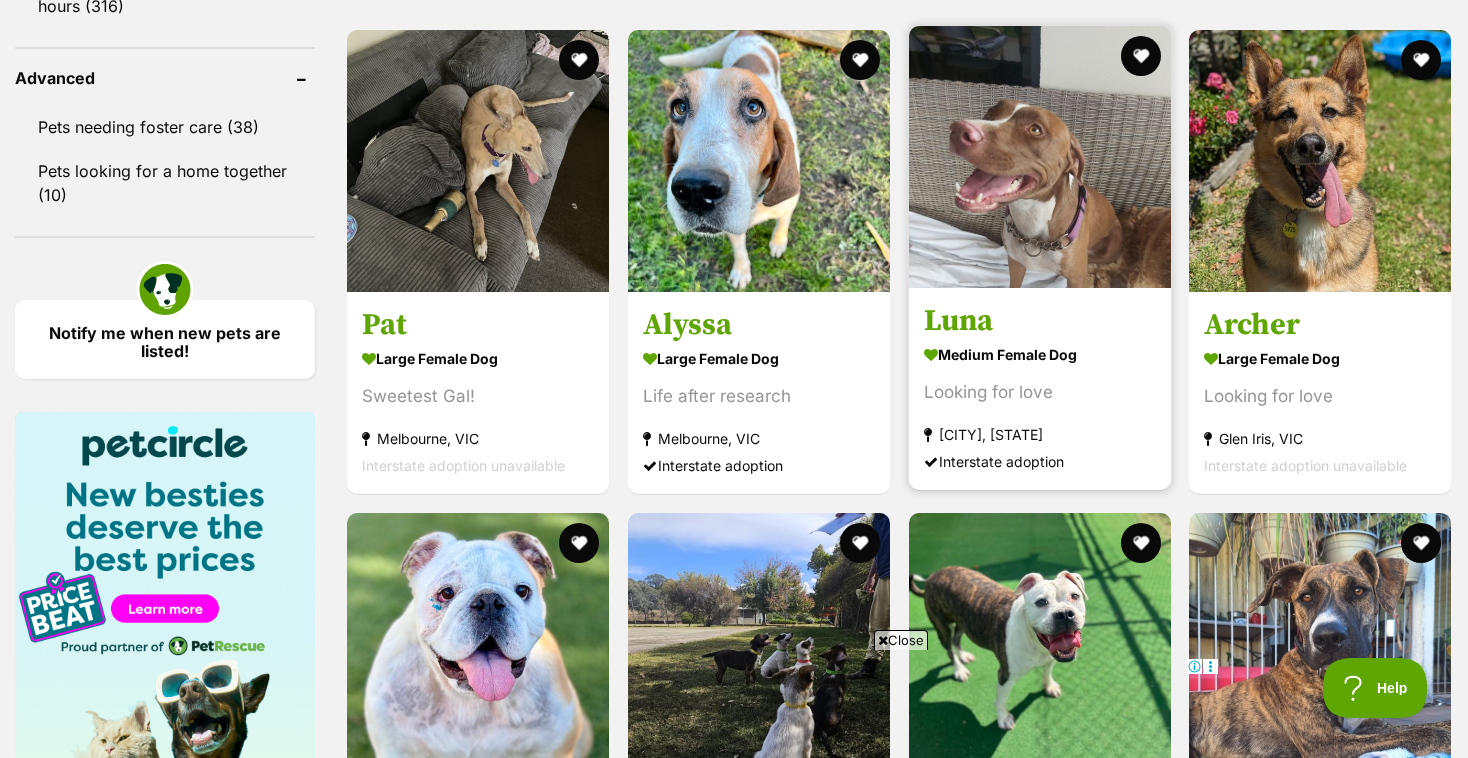 click at bounding box center [1040, 157] 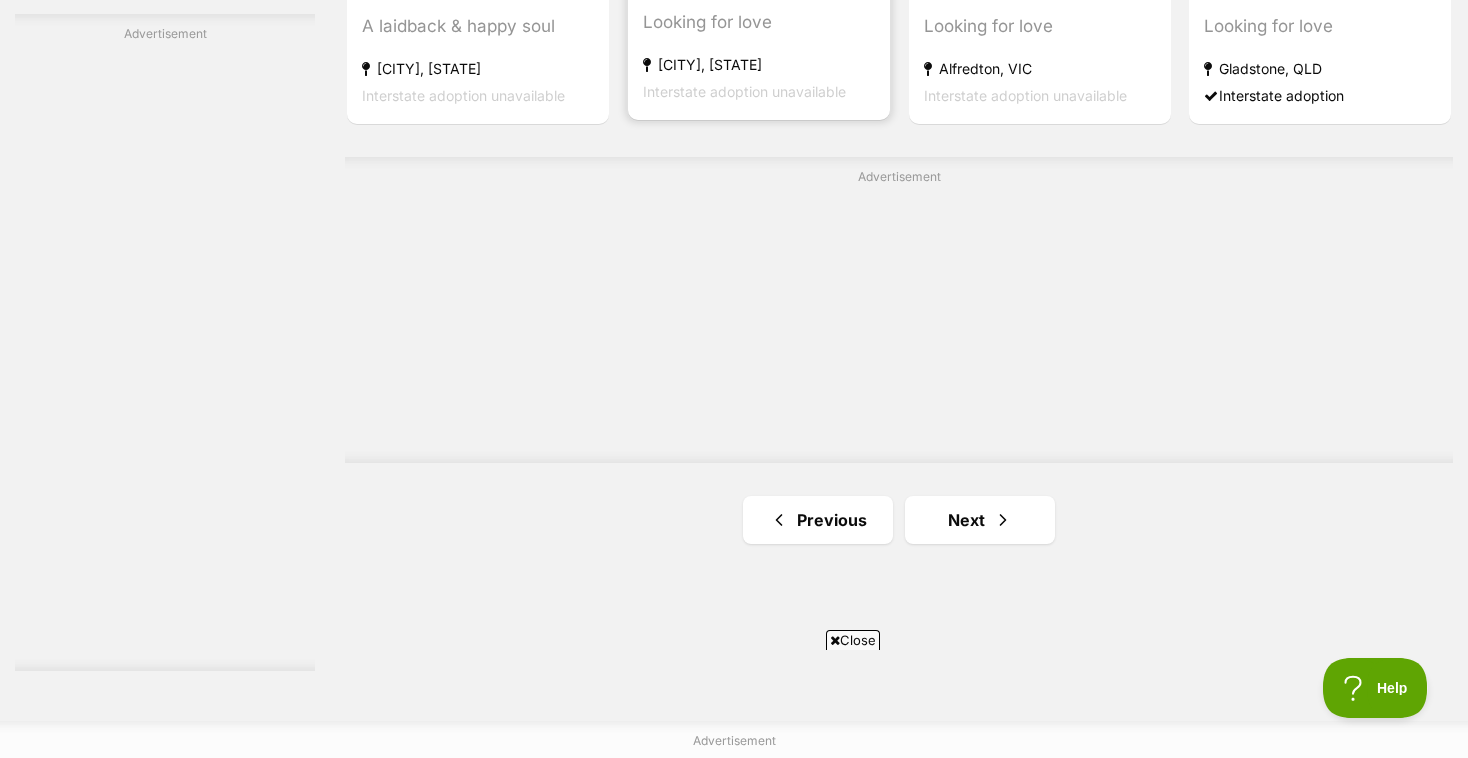 scroll, scrollTop: 3503, scrollLeft: 0, axis: vertical 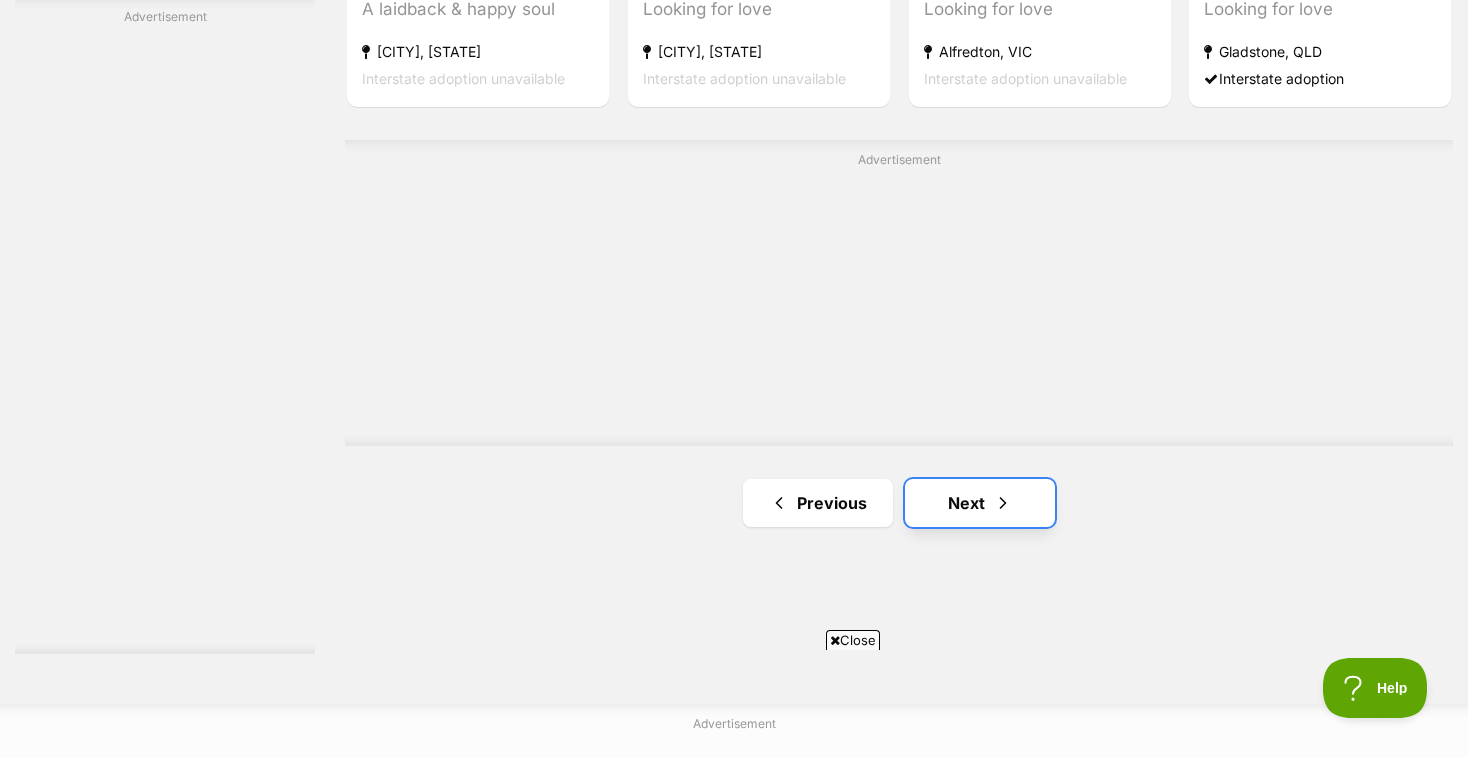 click on "Next" at bounding box center (980, 503) 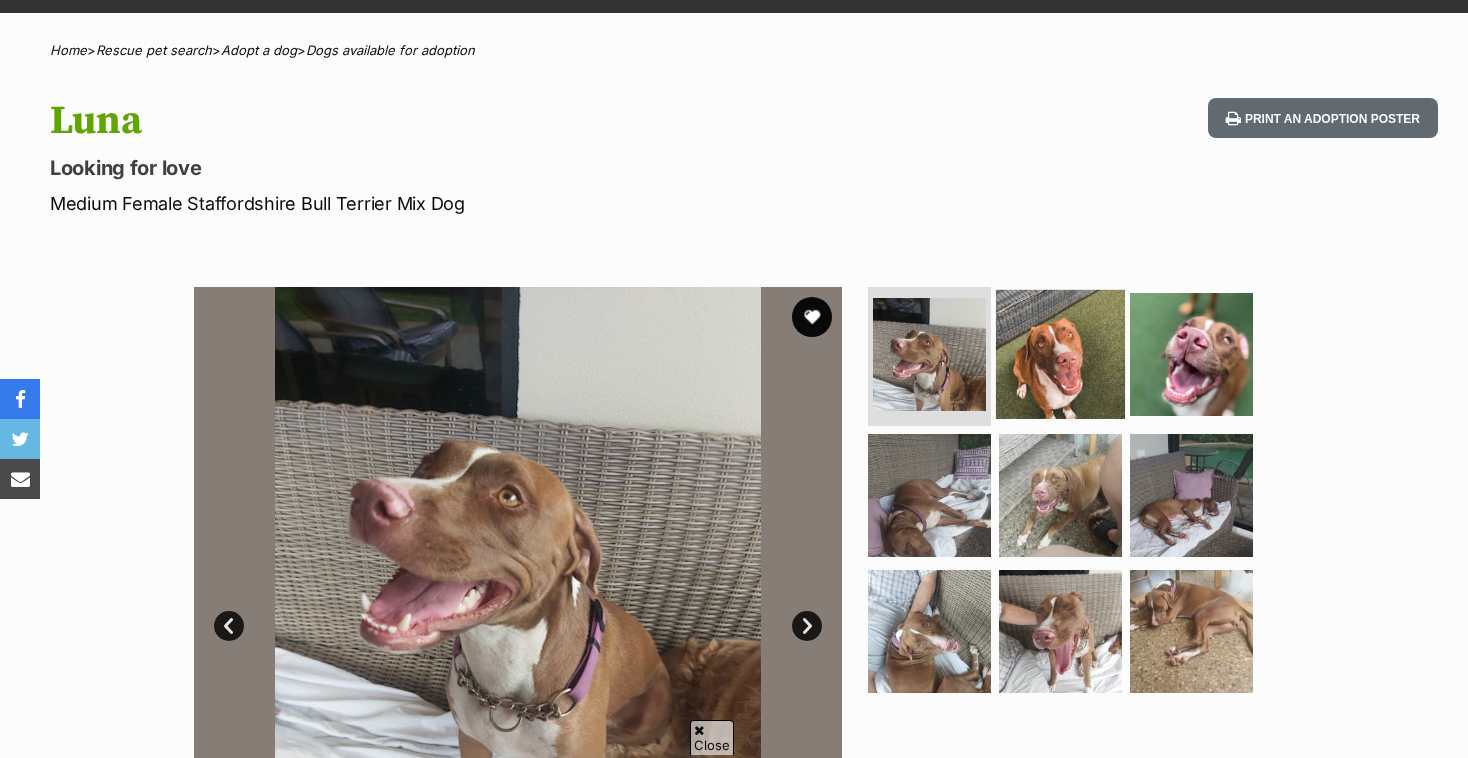 scroll, scrollTop: 135, scrollLeft: 0, axis: vertical 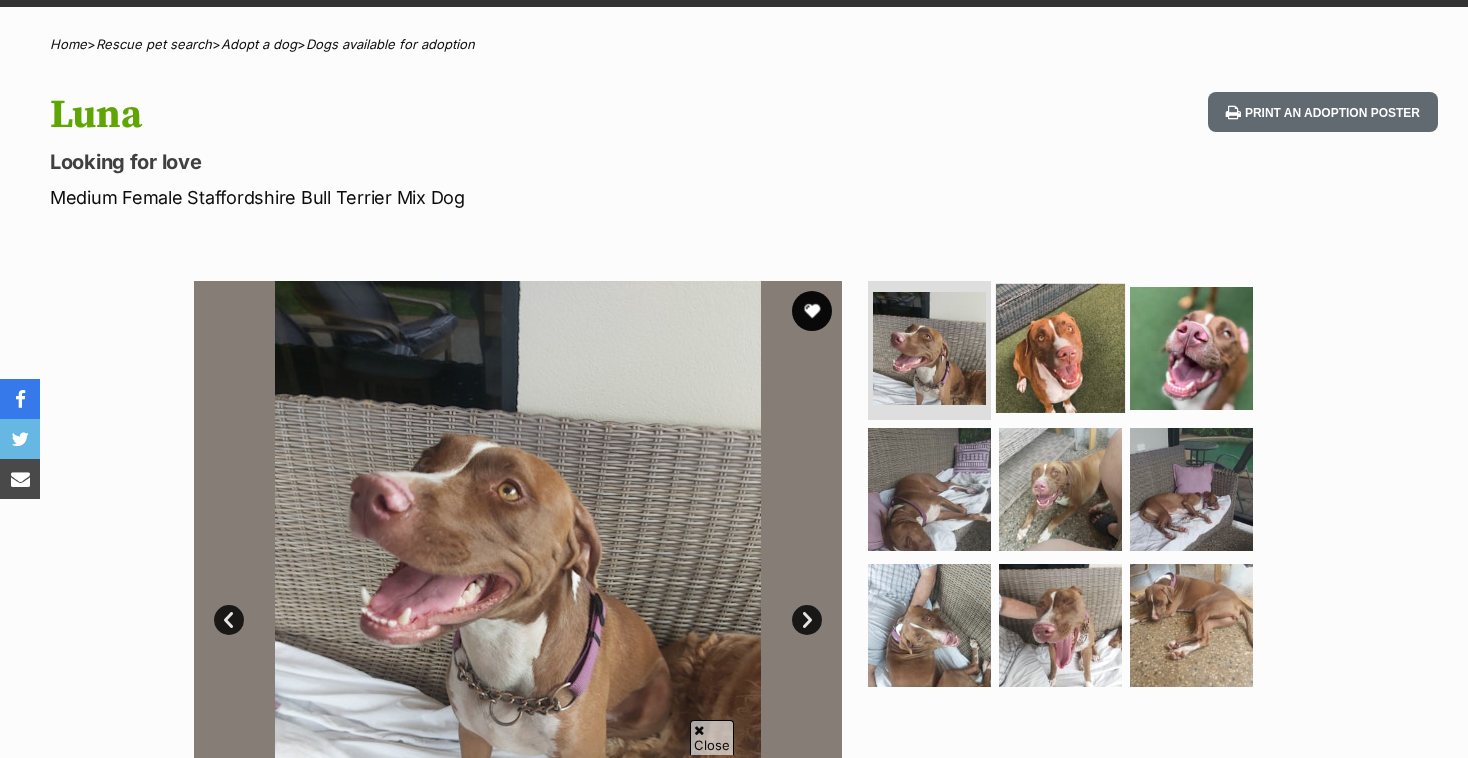 click at bounding box center (1060, 347) 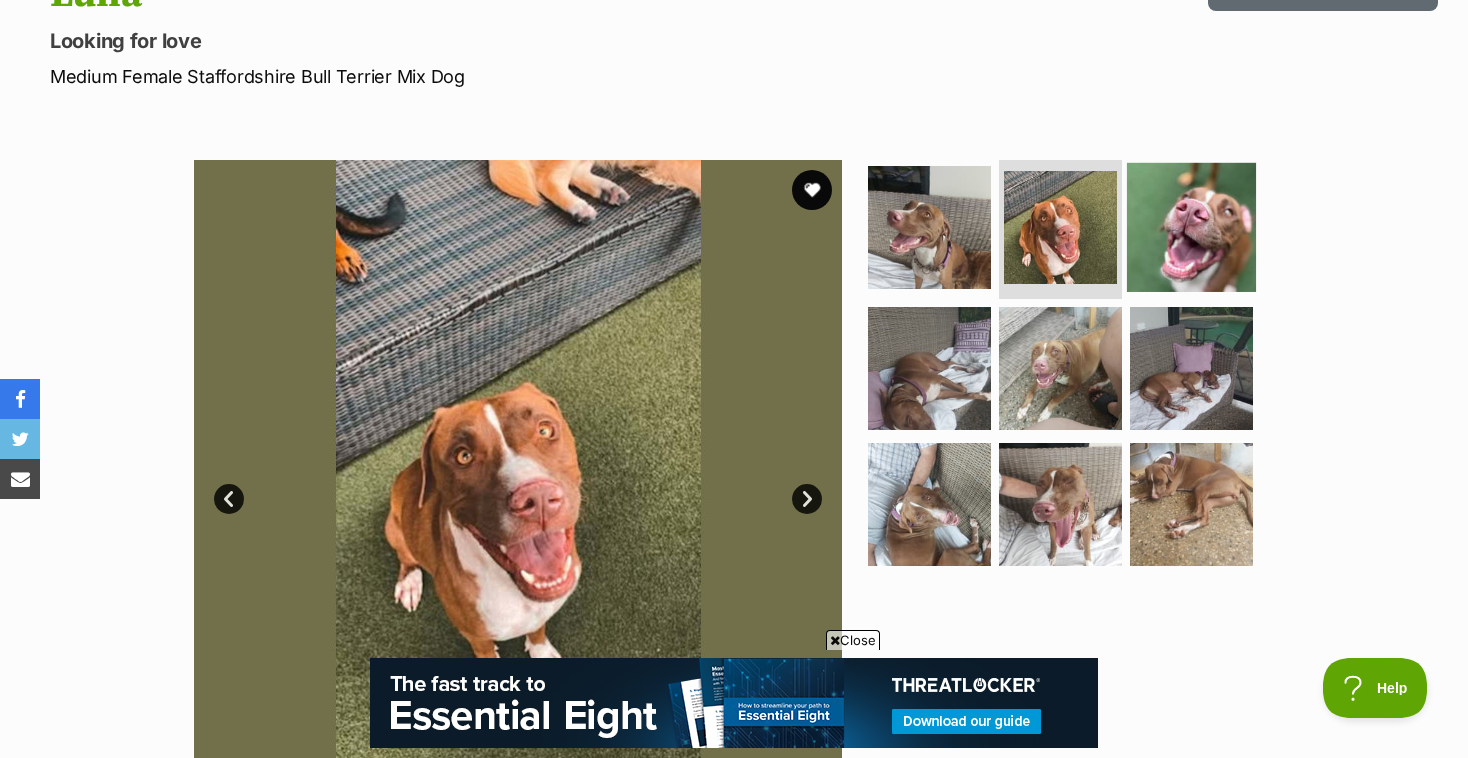 scroll, scrollTop: 0, scrollLeft: 0, axis: both 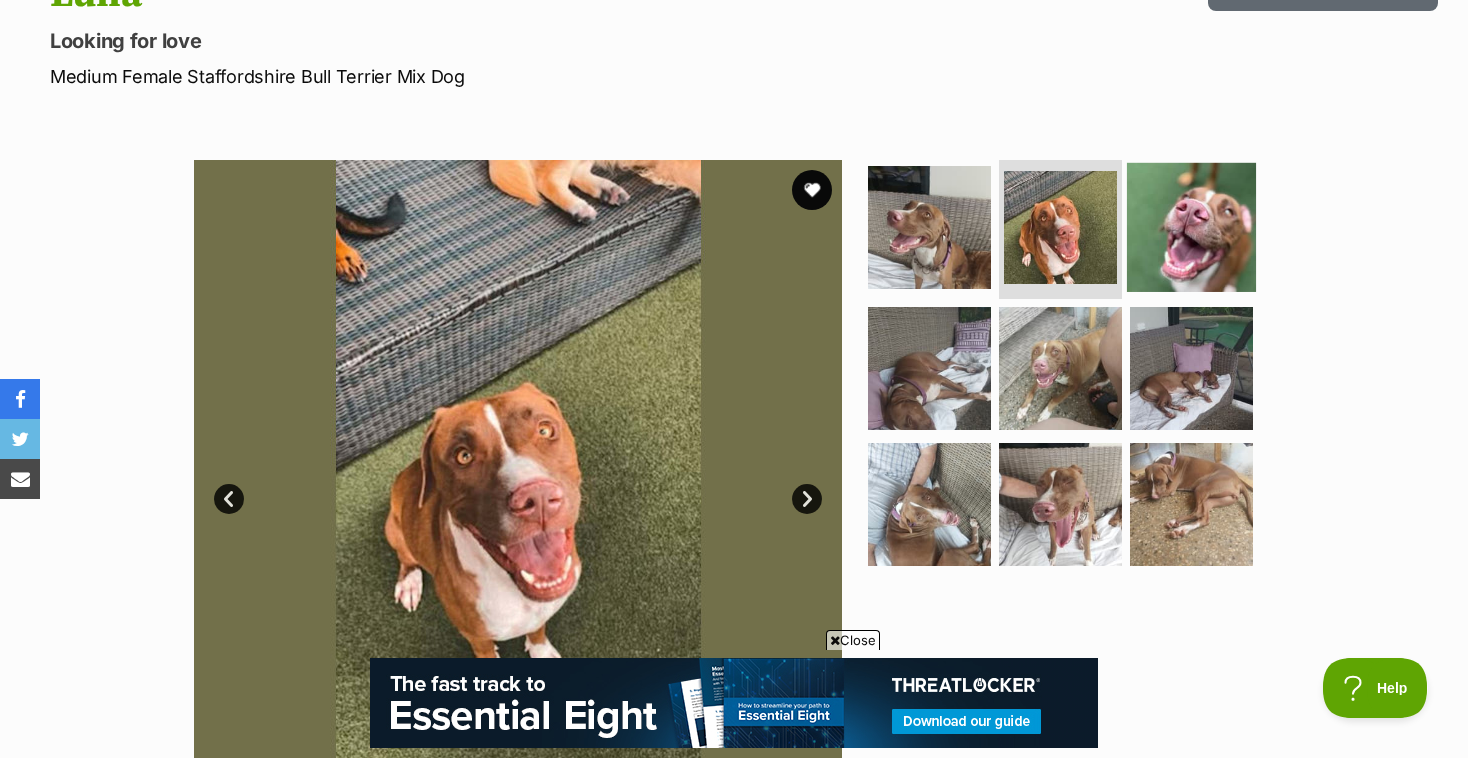 click at bounding box center (1191, 226) 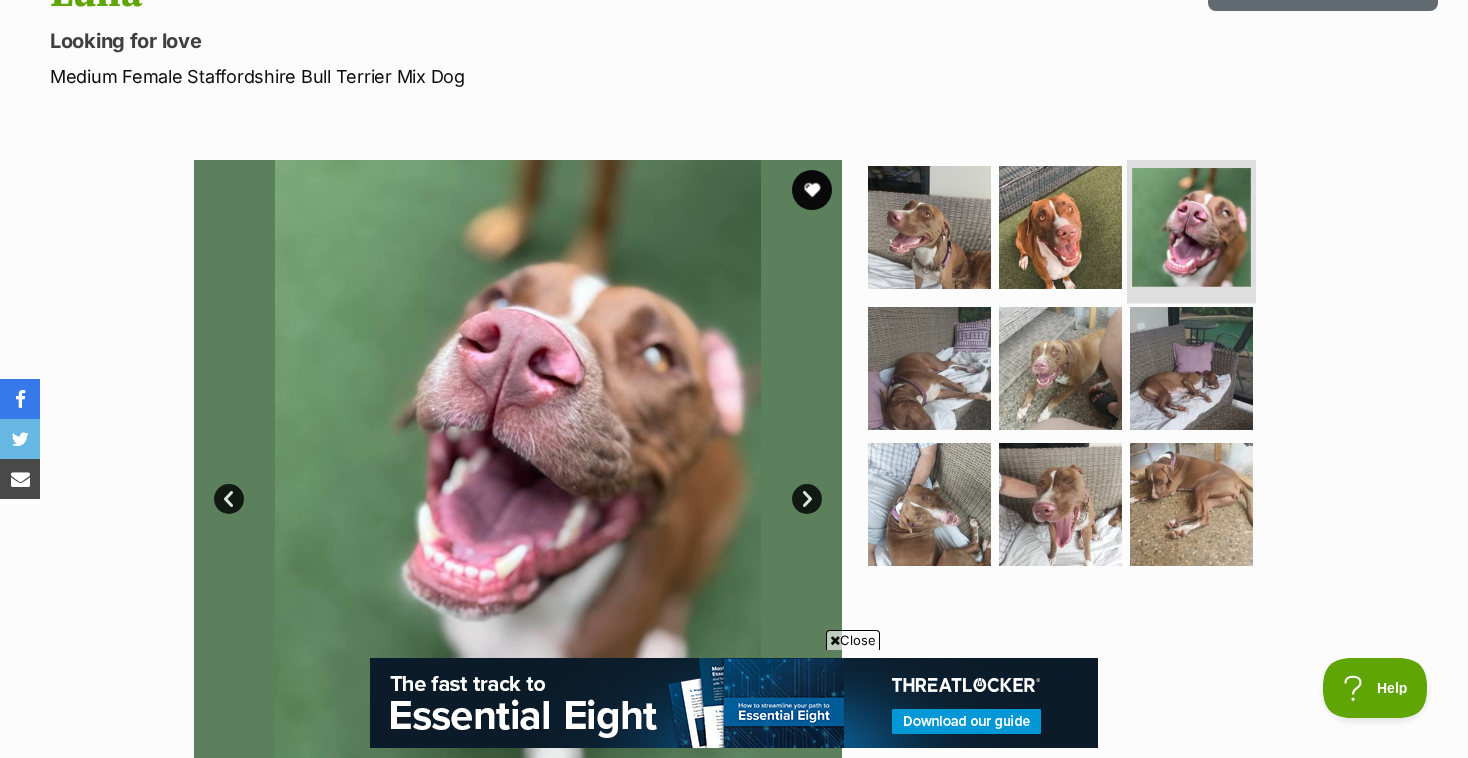 scroll, scrollTop: 0, scrollLeft: 0, axis: both 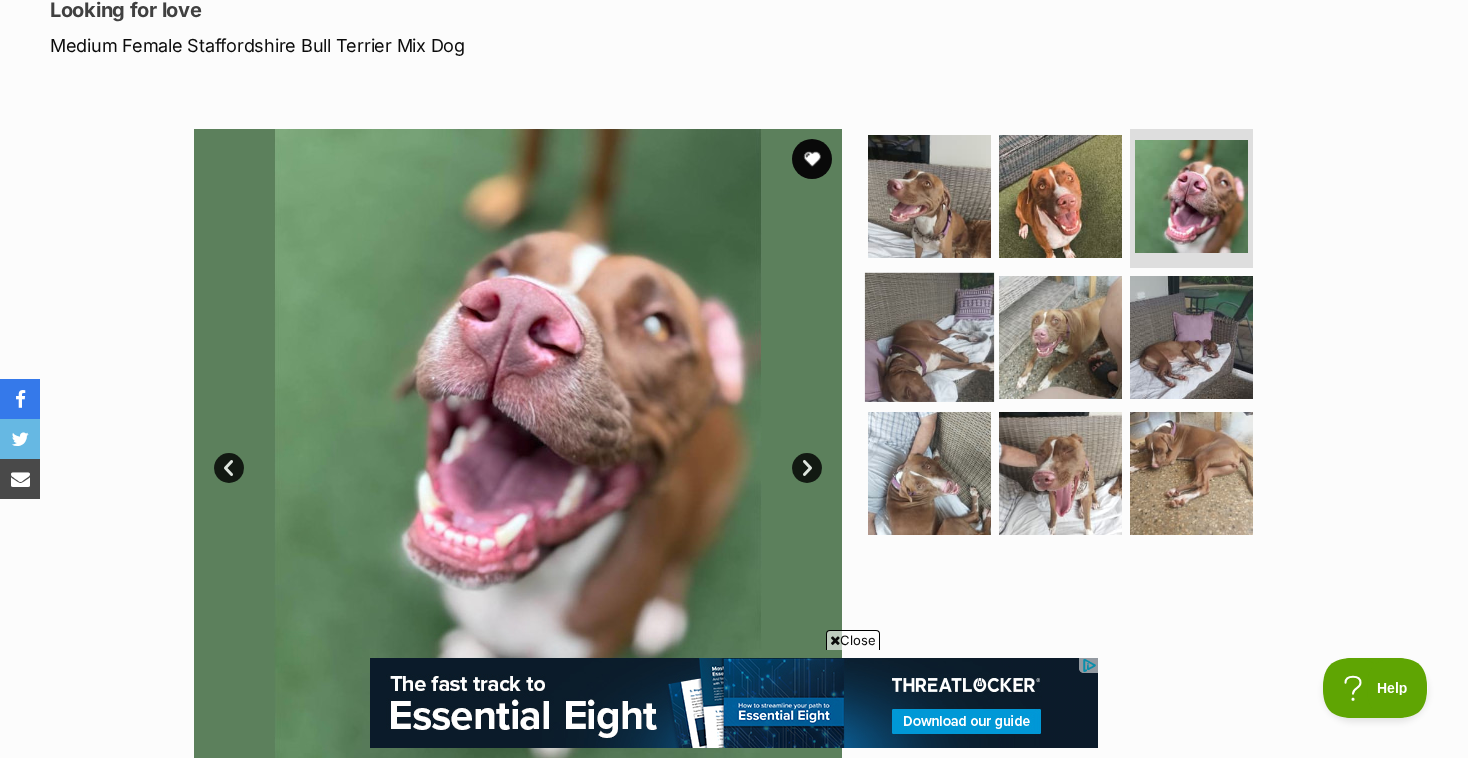 click at bounding box center (929, 337) 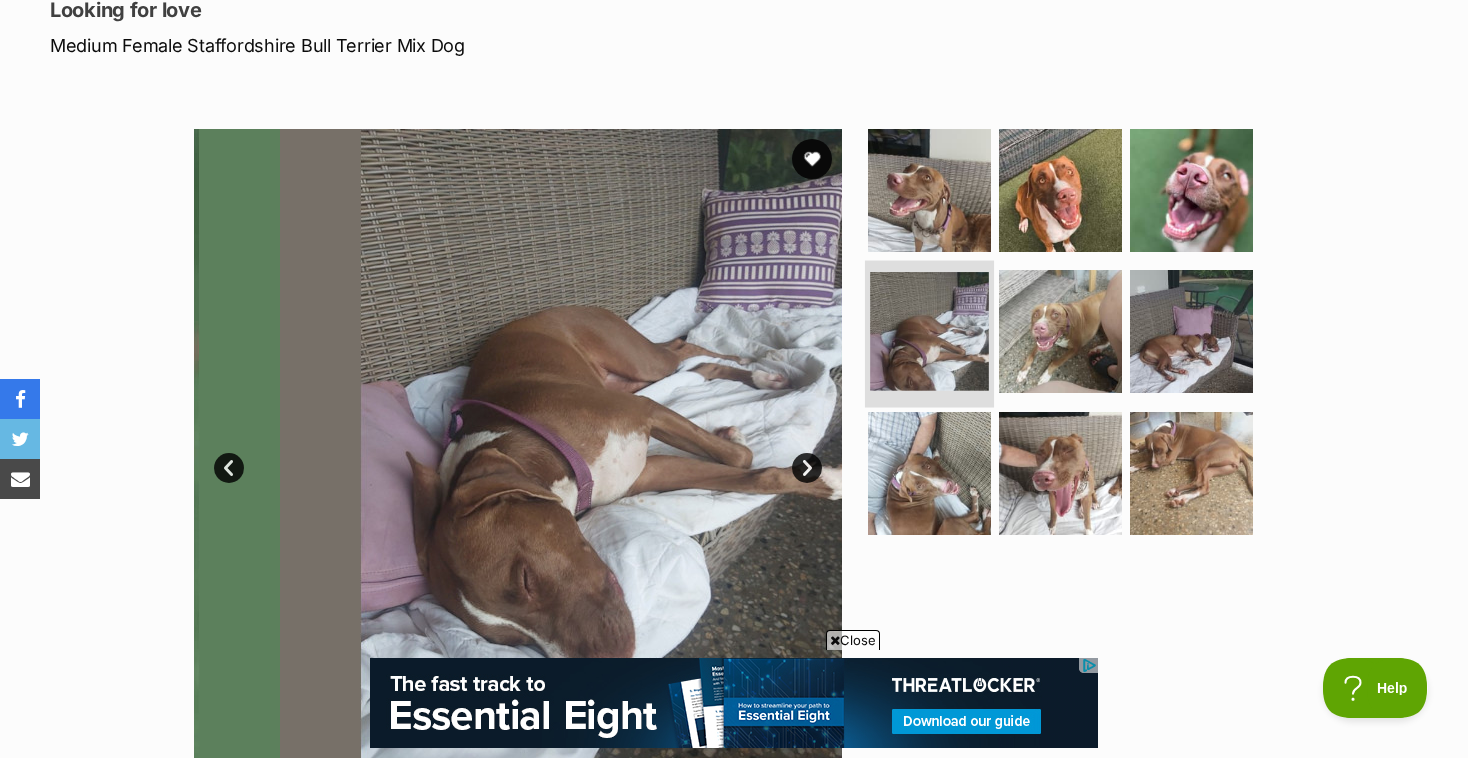 scroll, scrollTop: 0, scrollLeft: 0, axis: both 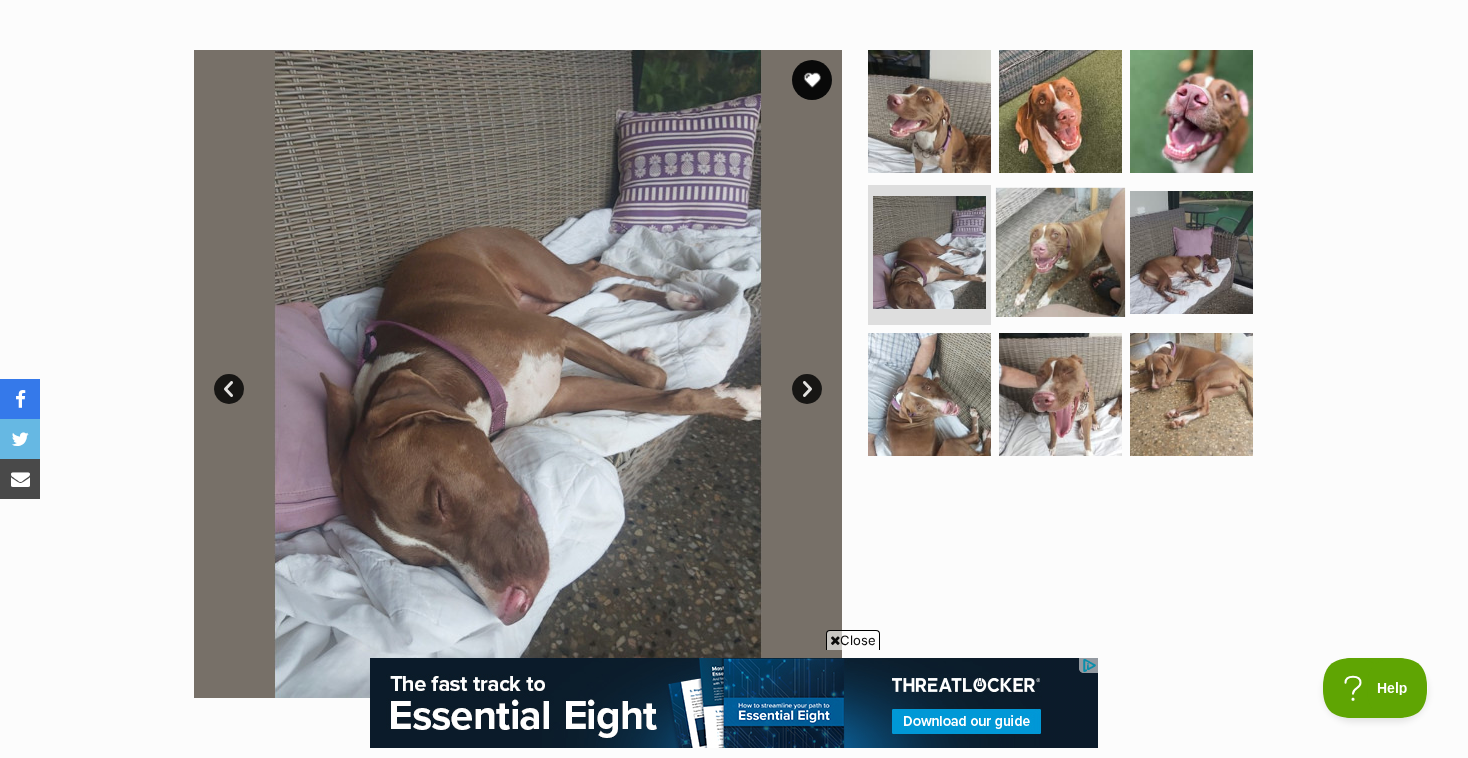 click at bounding box center (1060, 252) 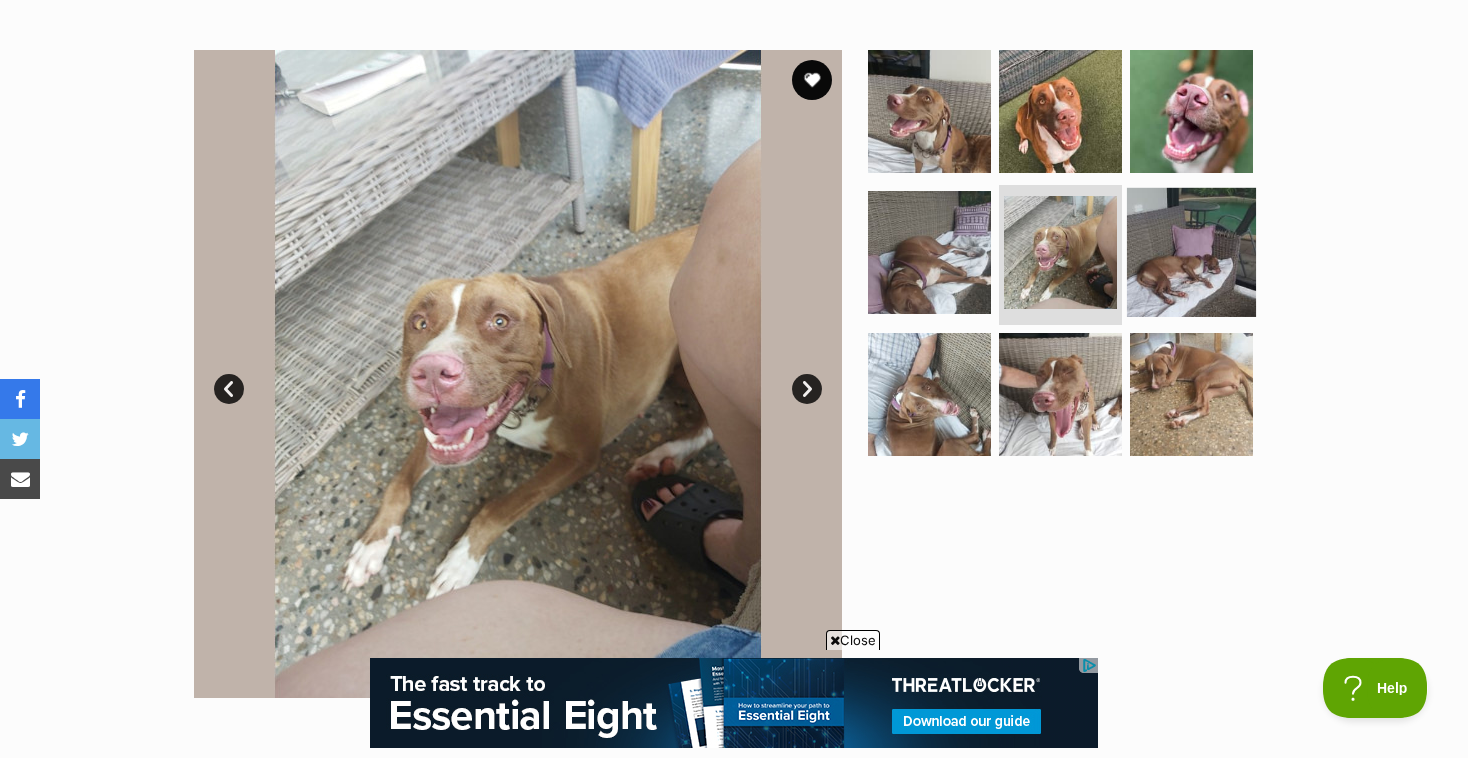 click at bounding box center (1191, 252) 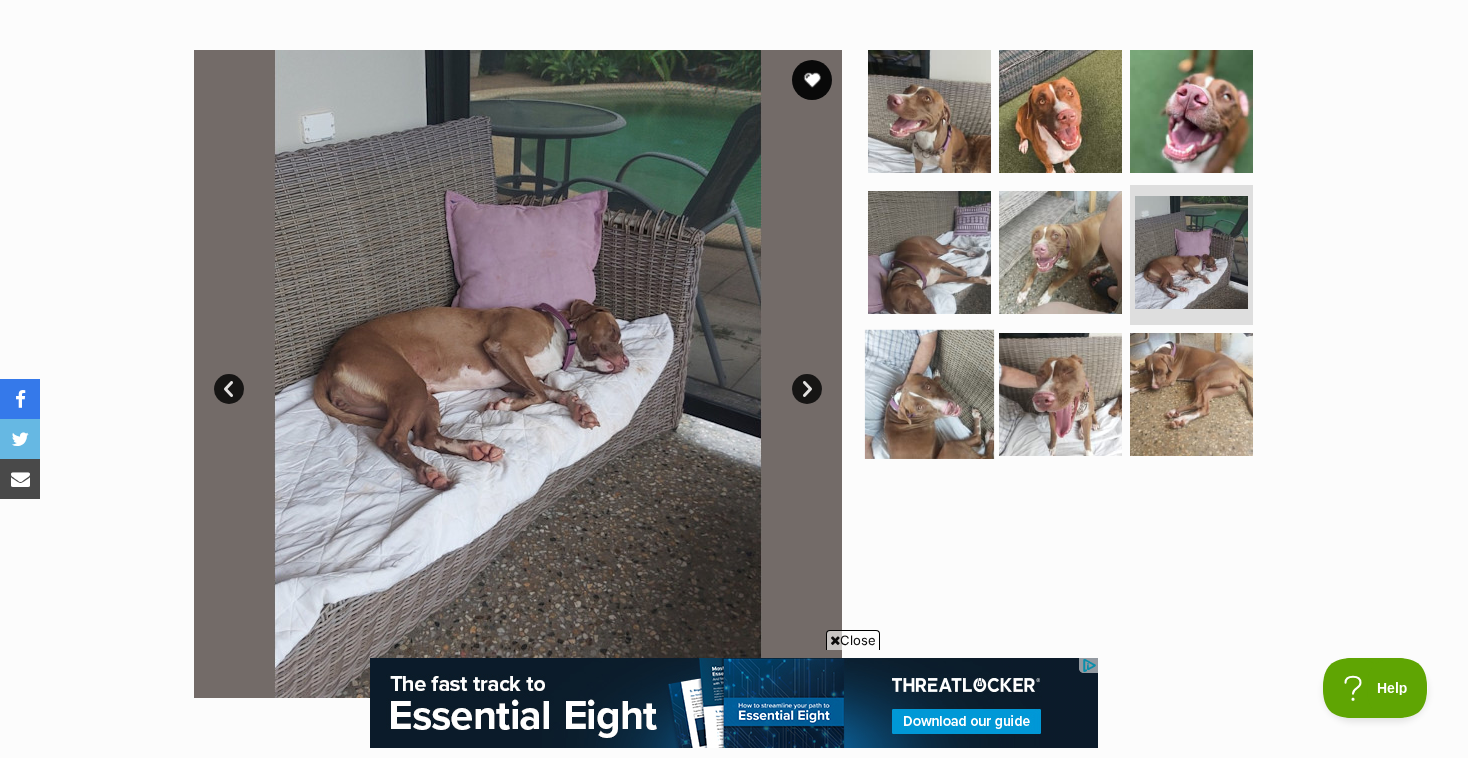 click at bounding box center (929, 394) 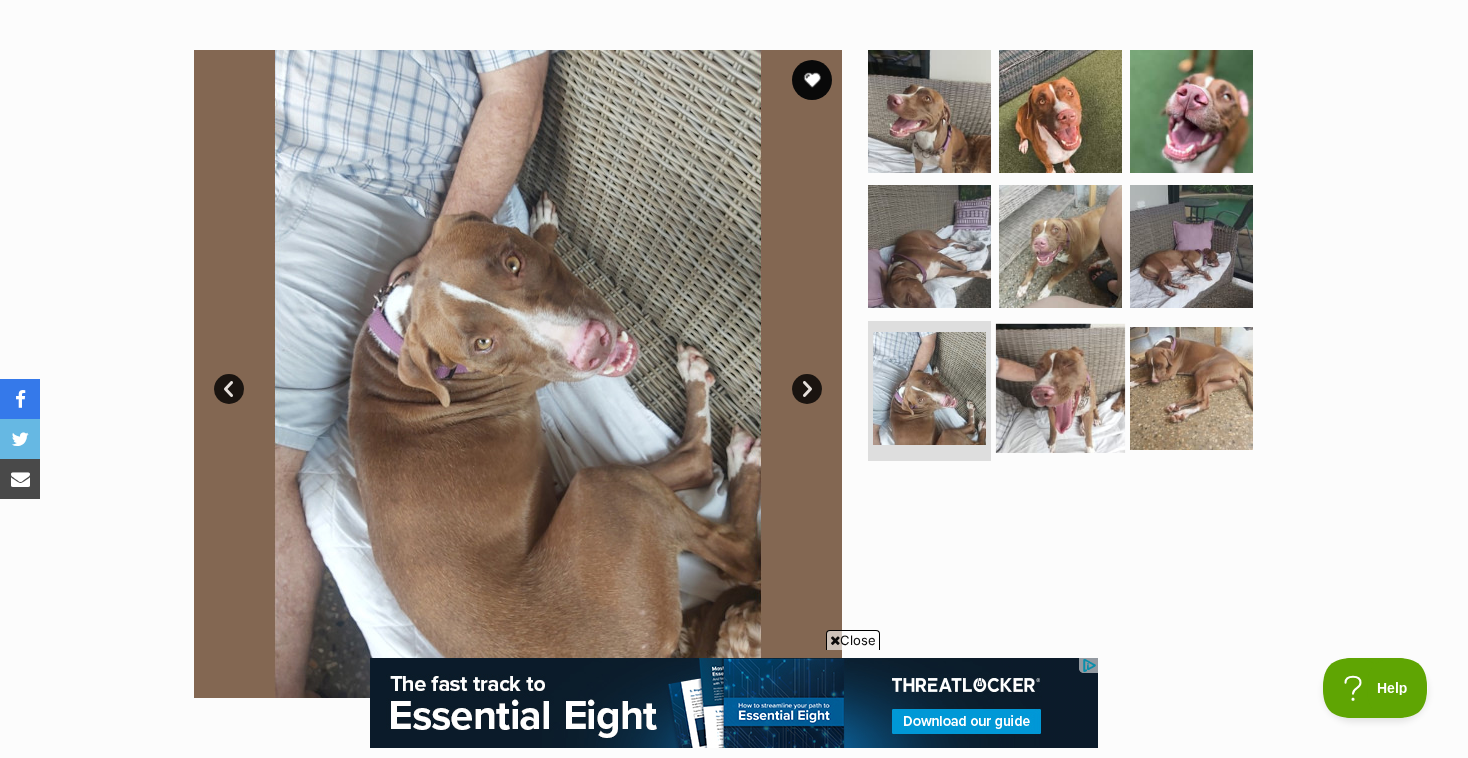 click at bounding box center (1060, 388) 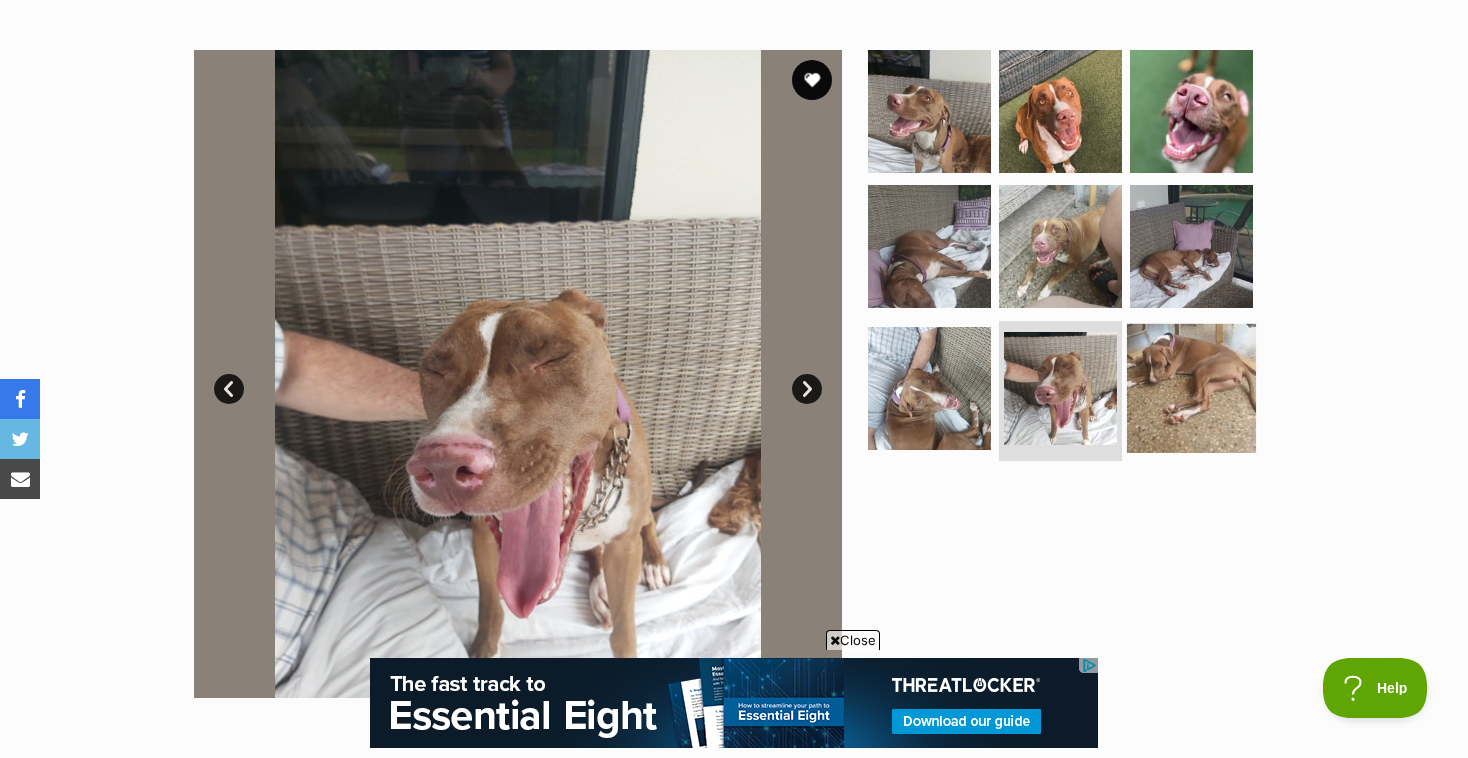 click at bounding box center [1191, 388] 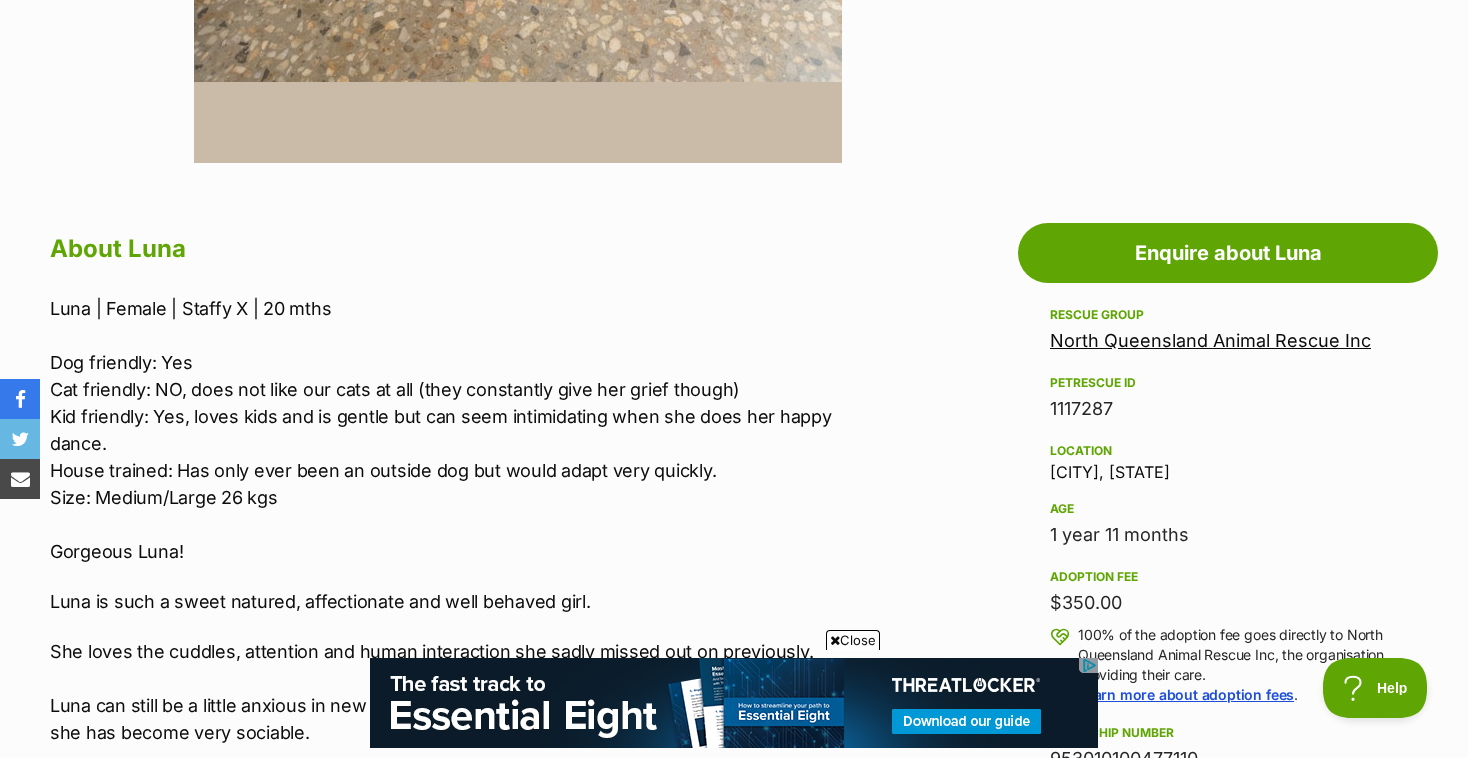 scroll, scrollTop: 904, scrollLeft: 0, axis: vertical 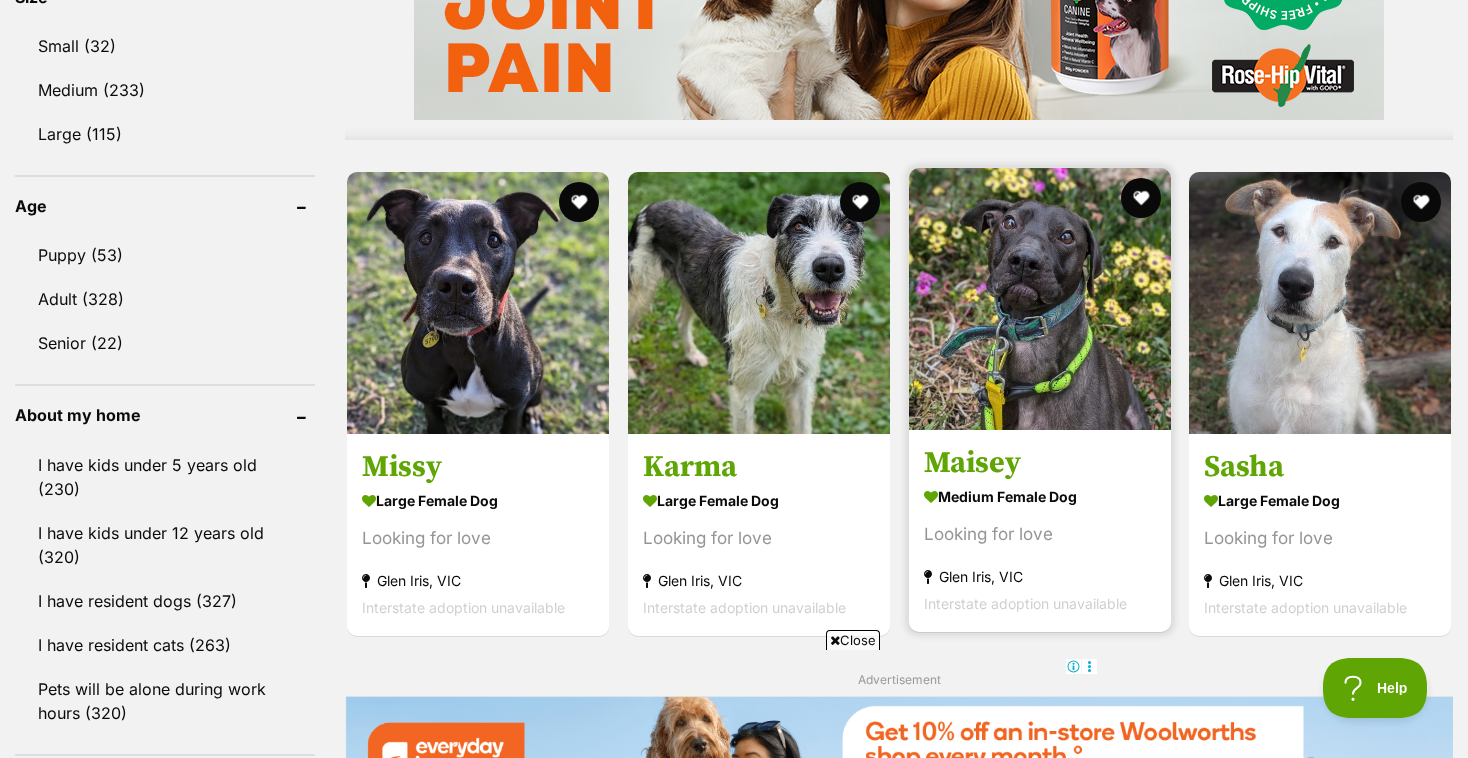 click at bounding box center [1040, 299] 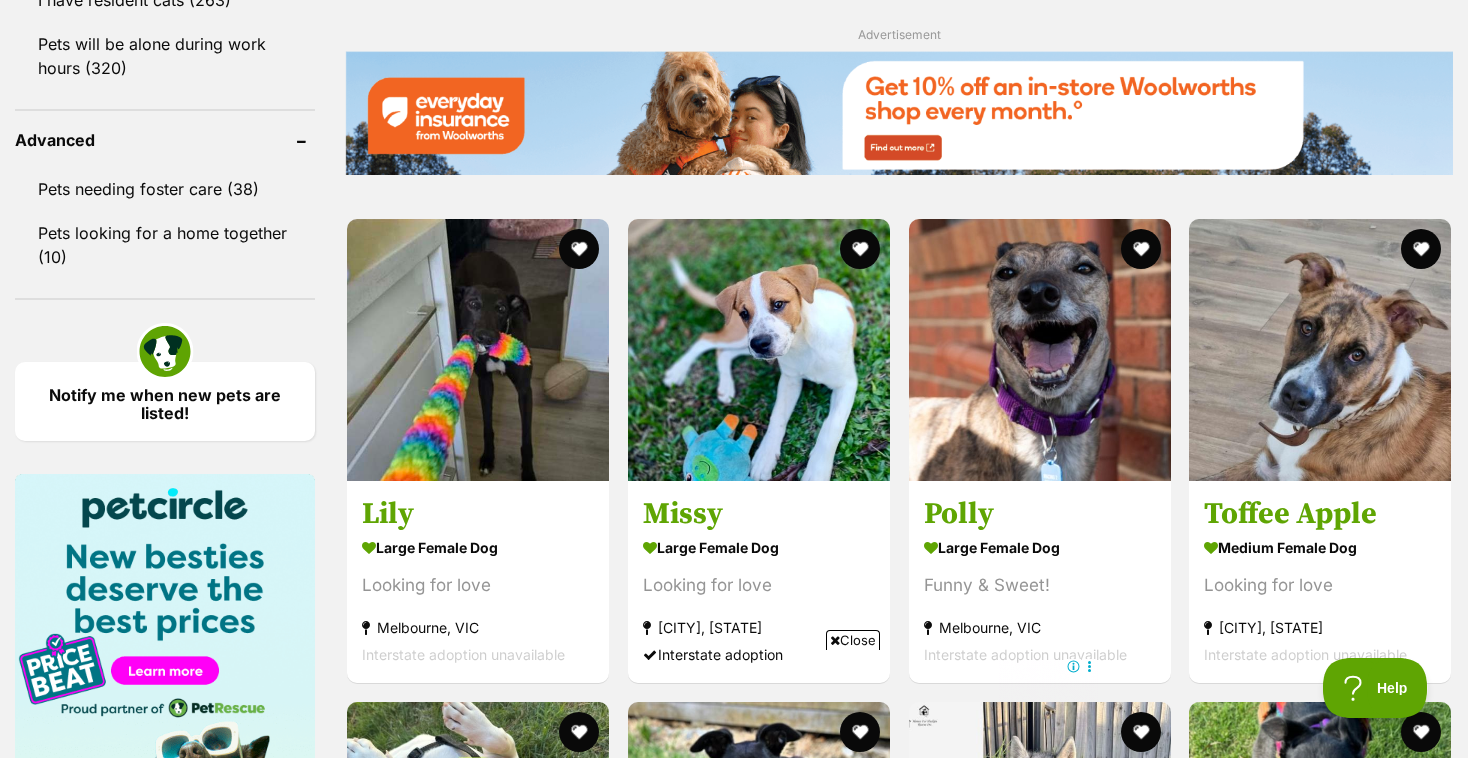 scroll, scrollTop: 2574, scrollLeft: 0, axis: vertical 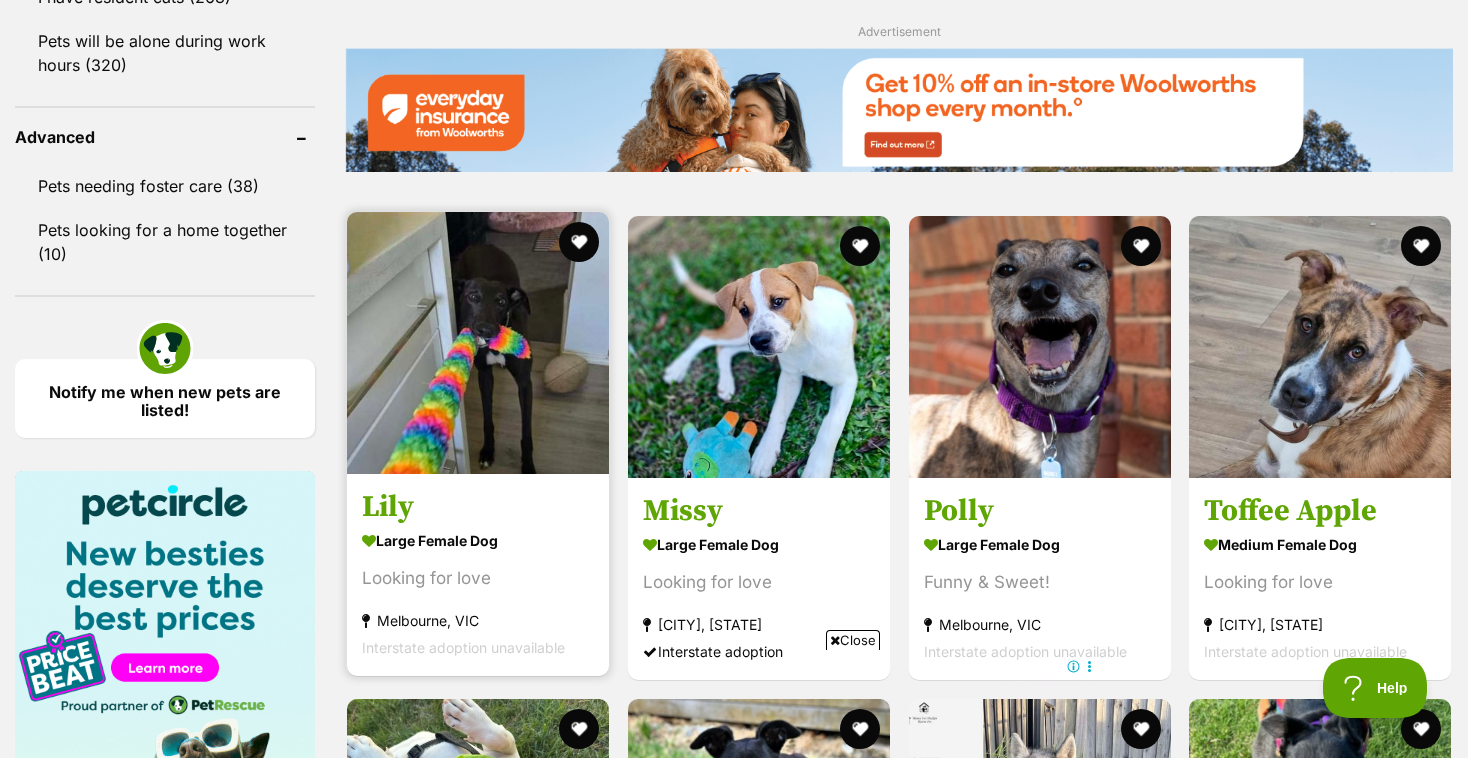 click at bounding box center [478, 343] 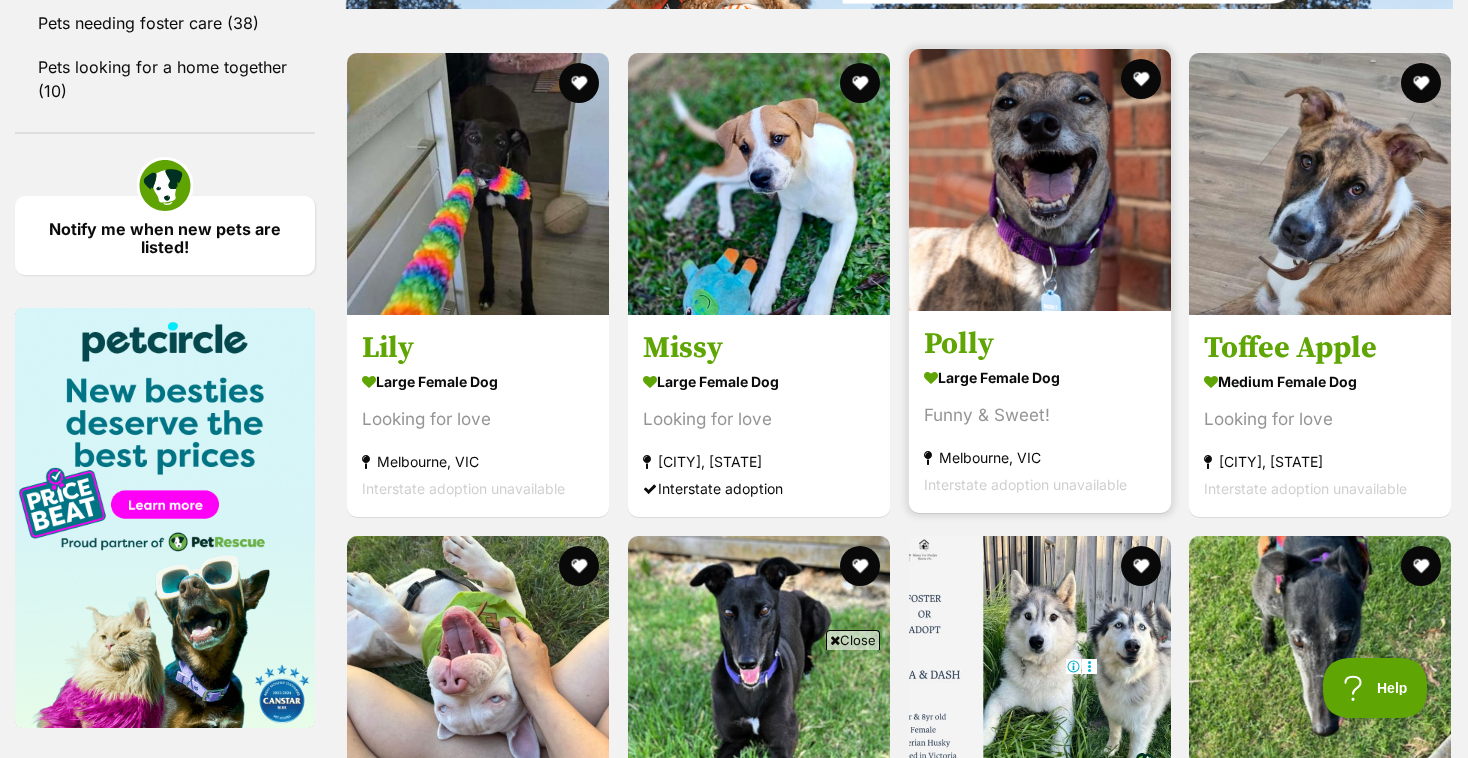 scroll, scrollTop: 2746, scrollLeft: 0, axis: vertical 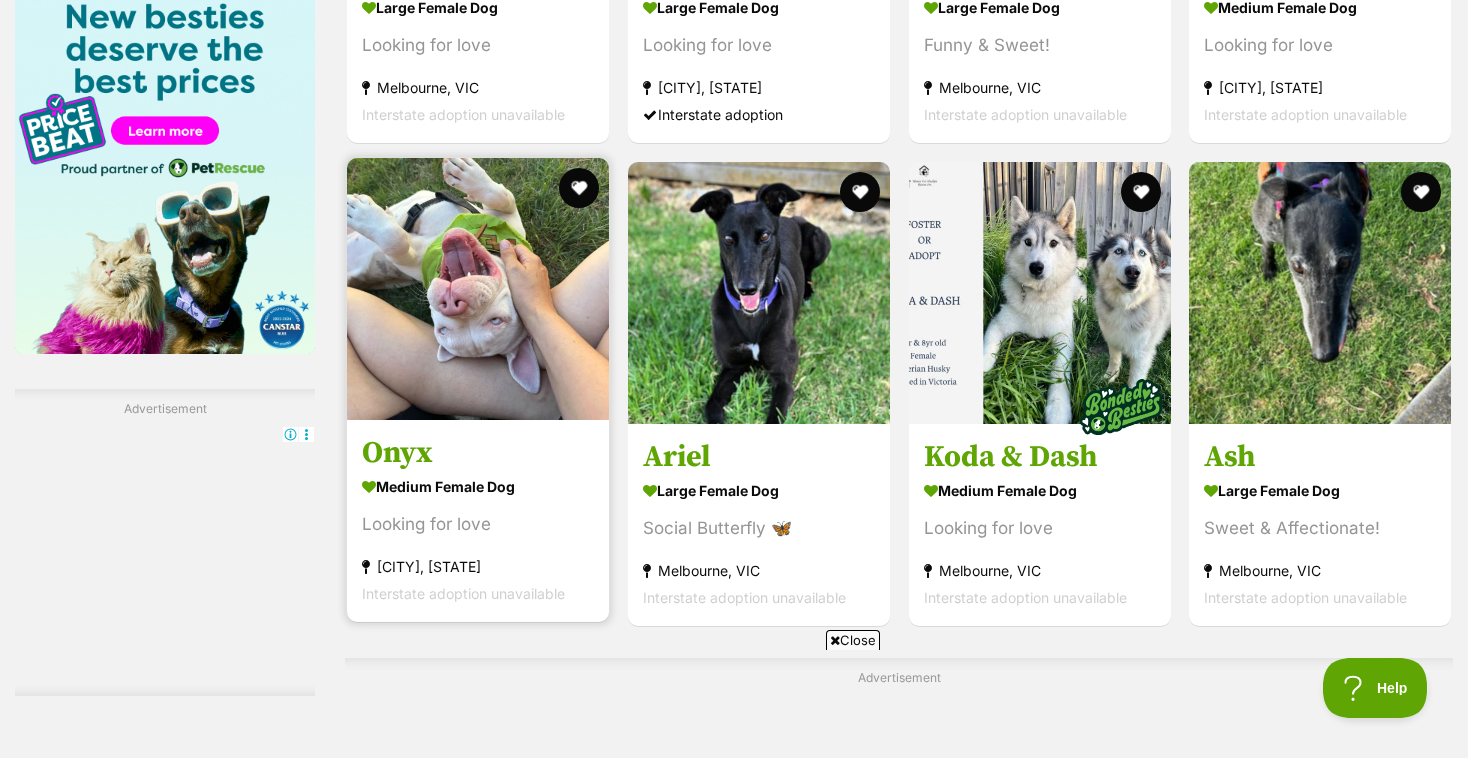 click at bounding box center (478, 289) 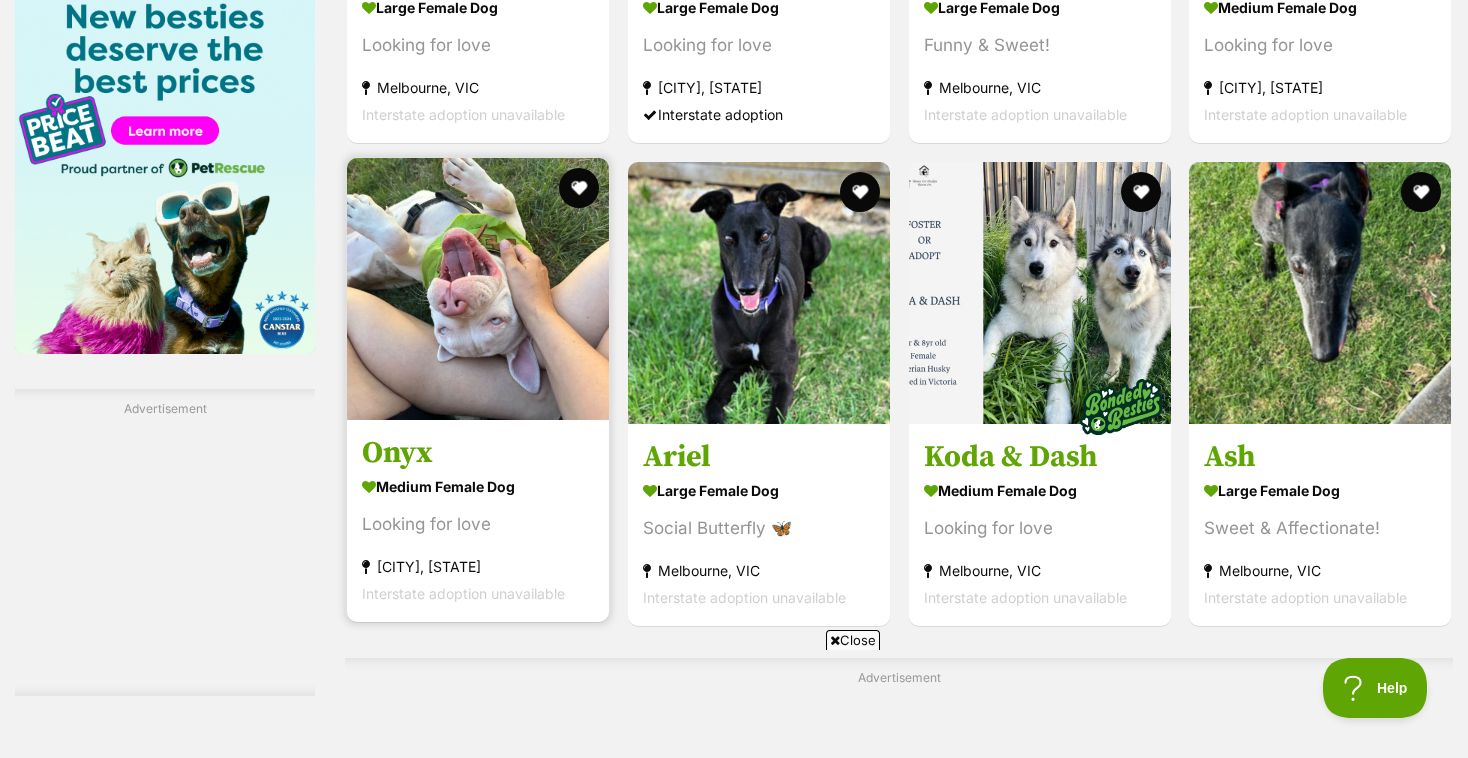scroll, scrollTop: 0, scrollLeft: 0, axis: both 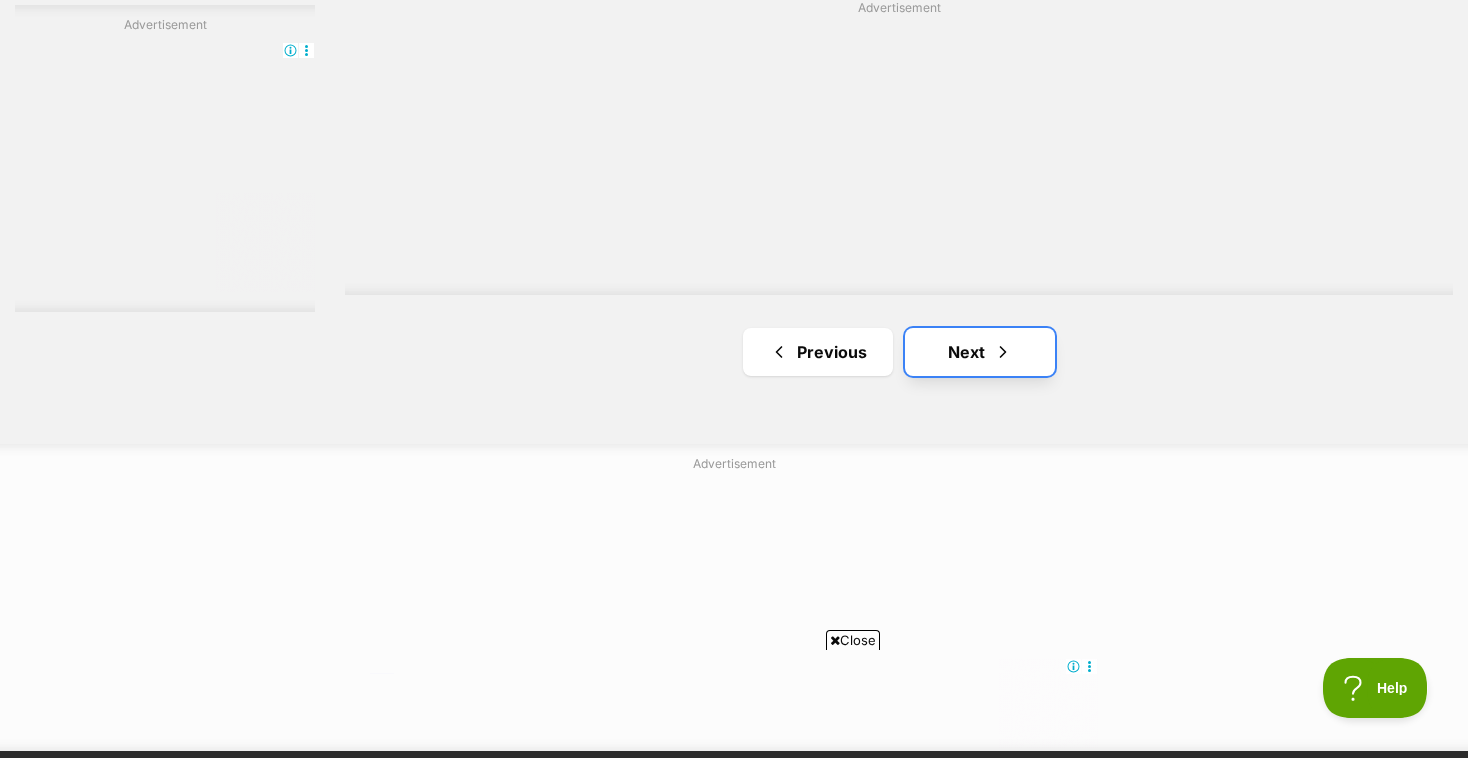 click at bounding box center (1003, 352) 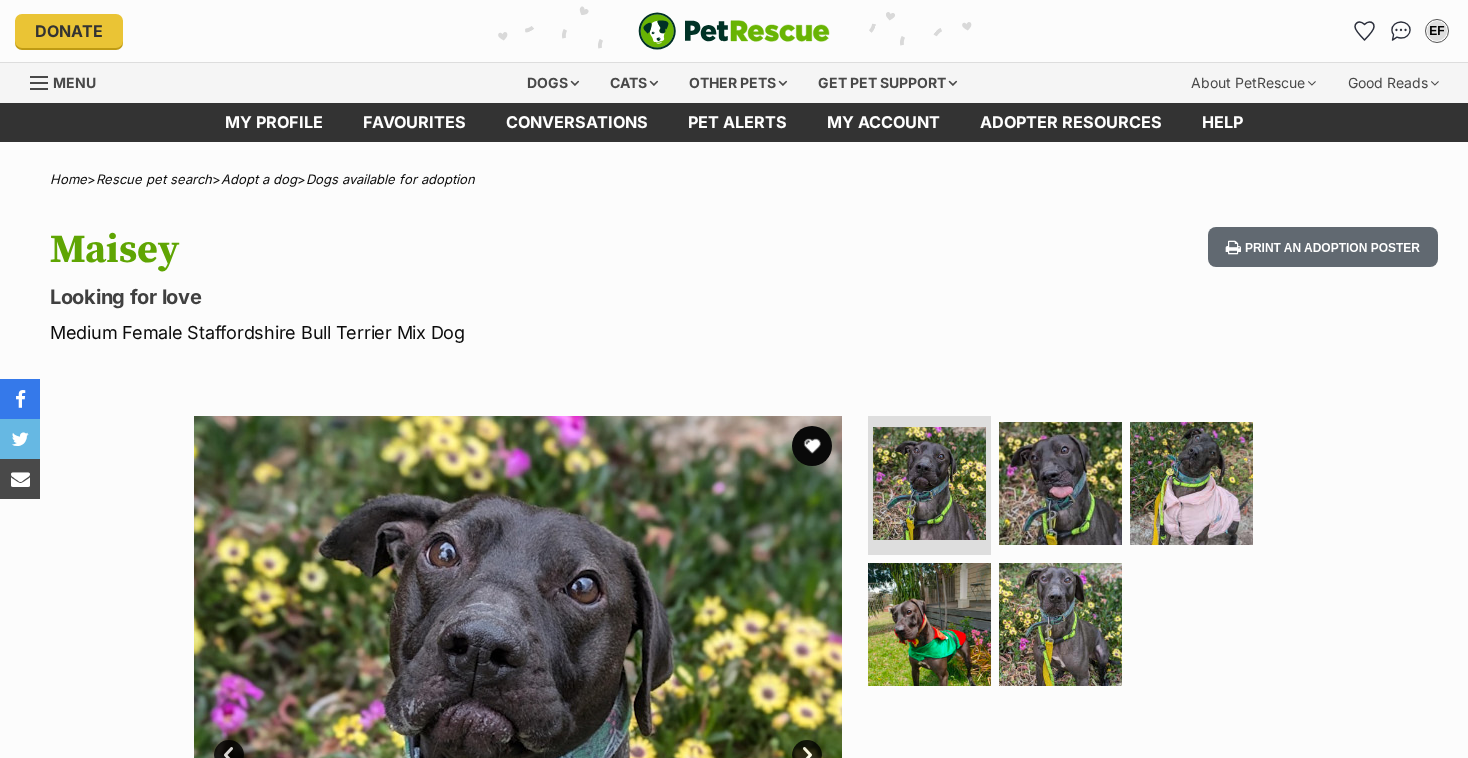 scroll, scrollTop: 0, scrollLeft: 0, axis: both 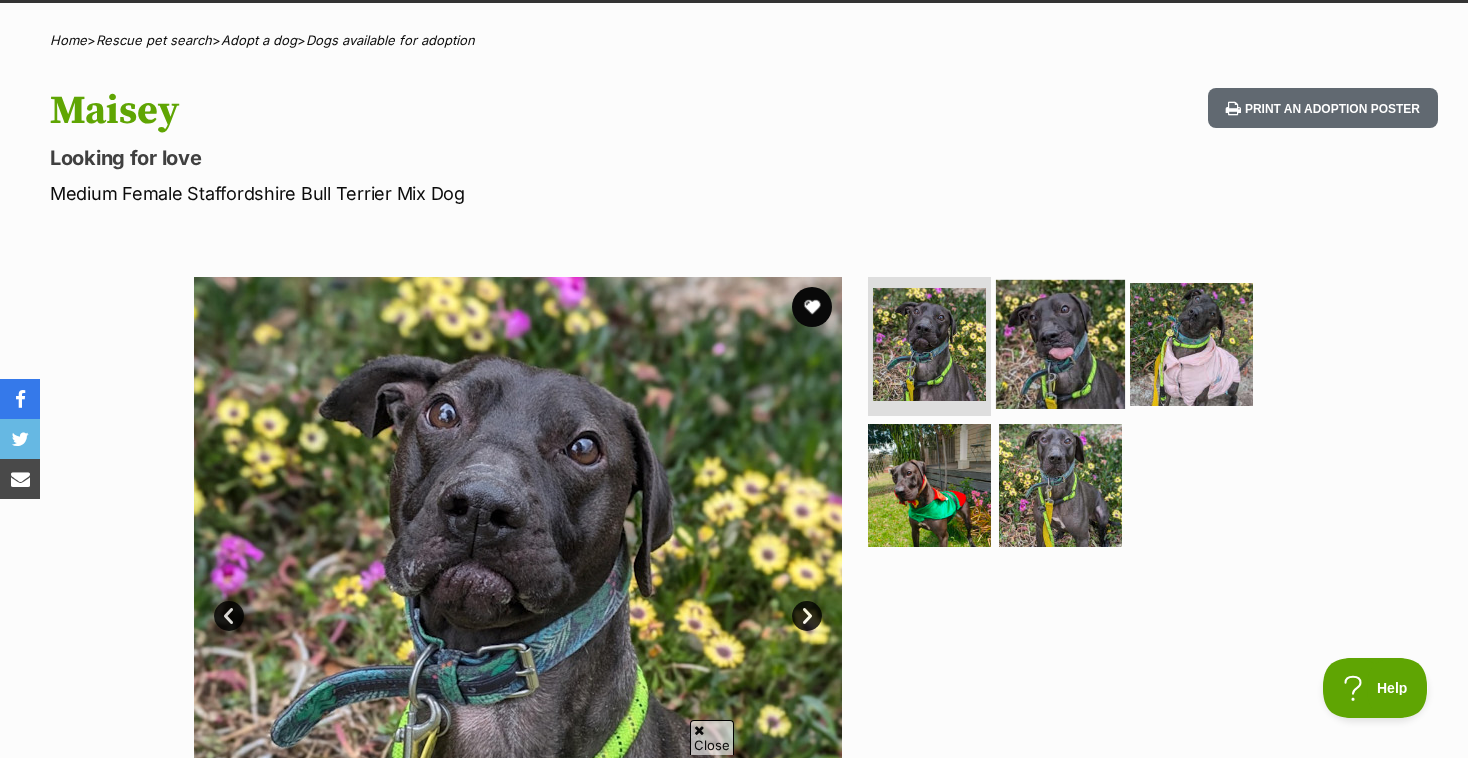 click at bounding box center [1060, 343] 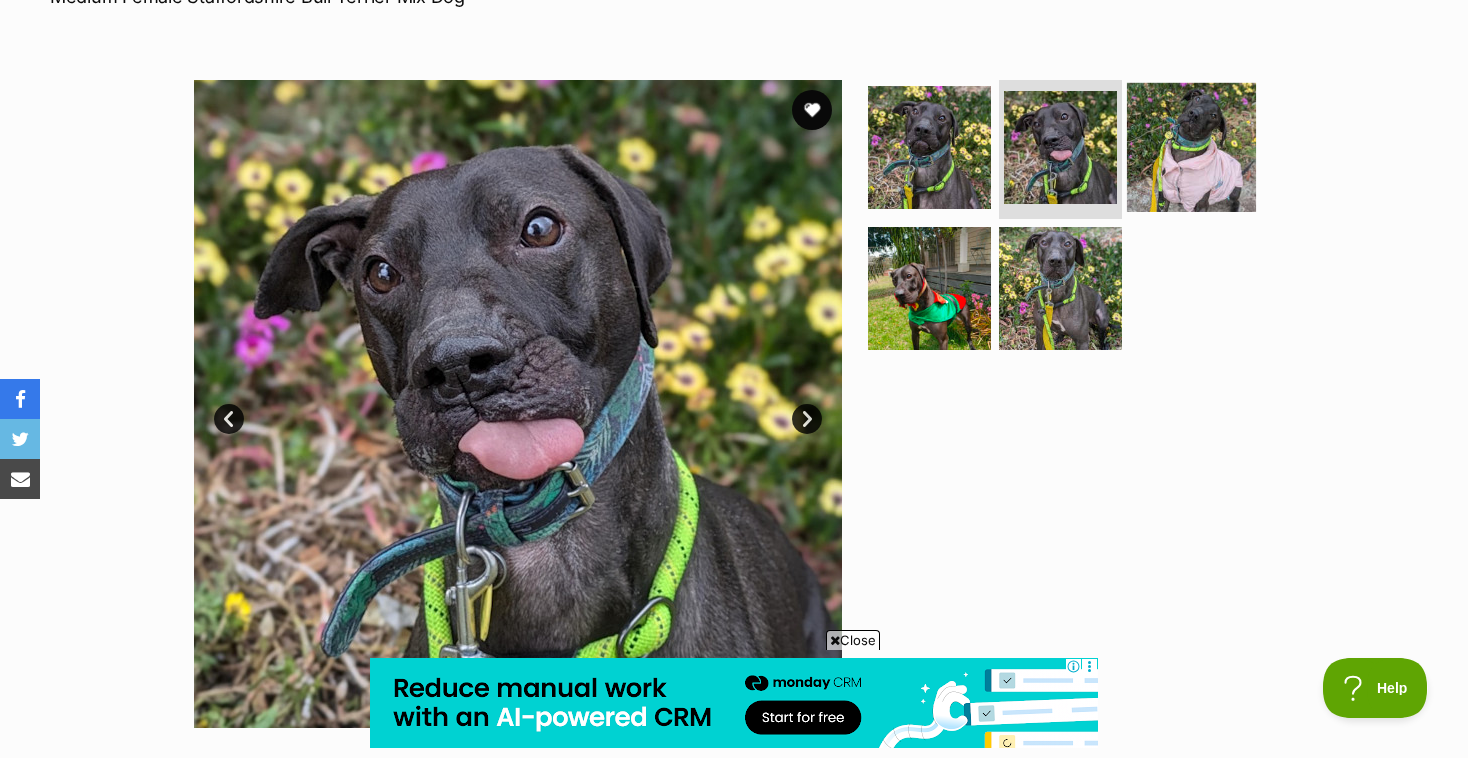 scroll, scrollTop: 0, scrollLeft: 0, axis: both 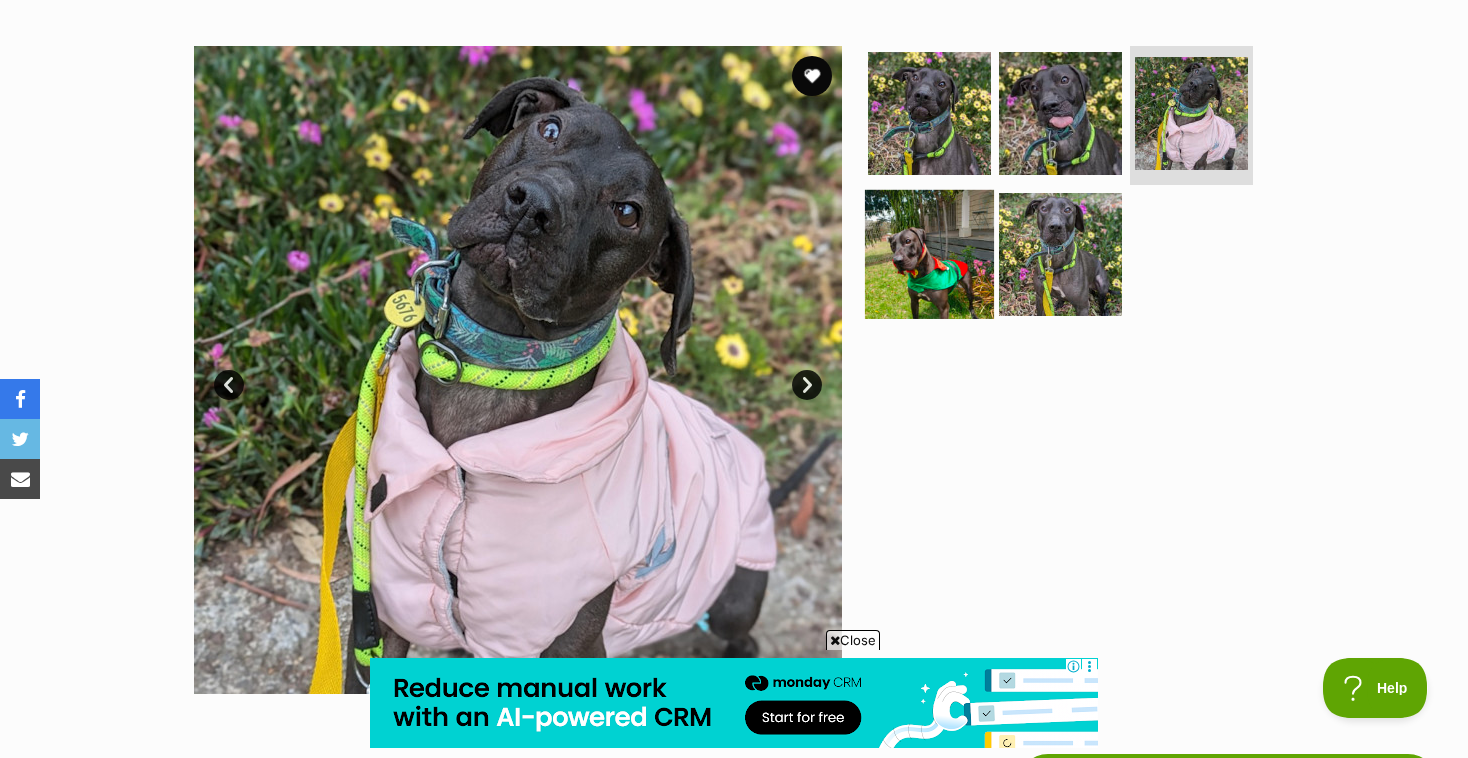 click at bounding box center (929, 254) 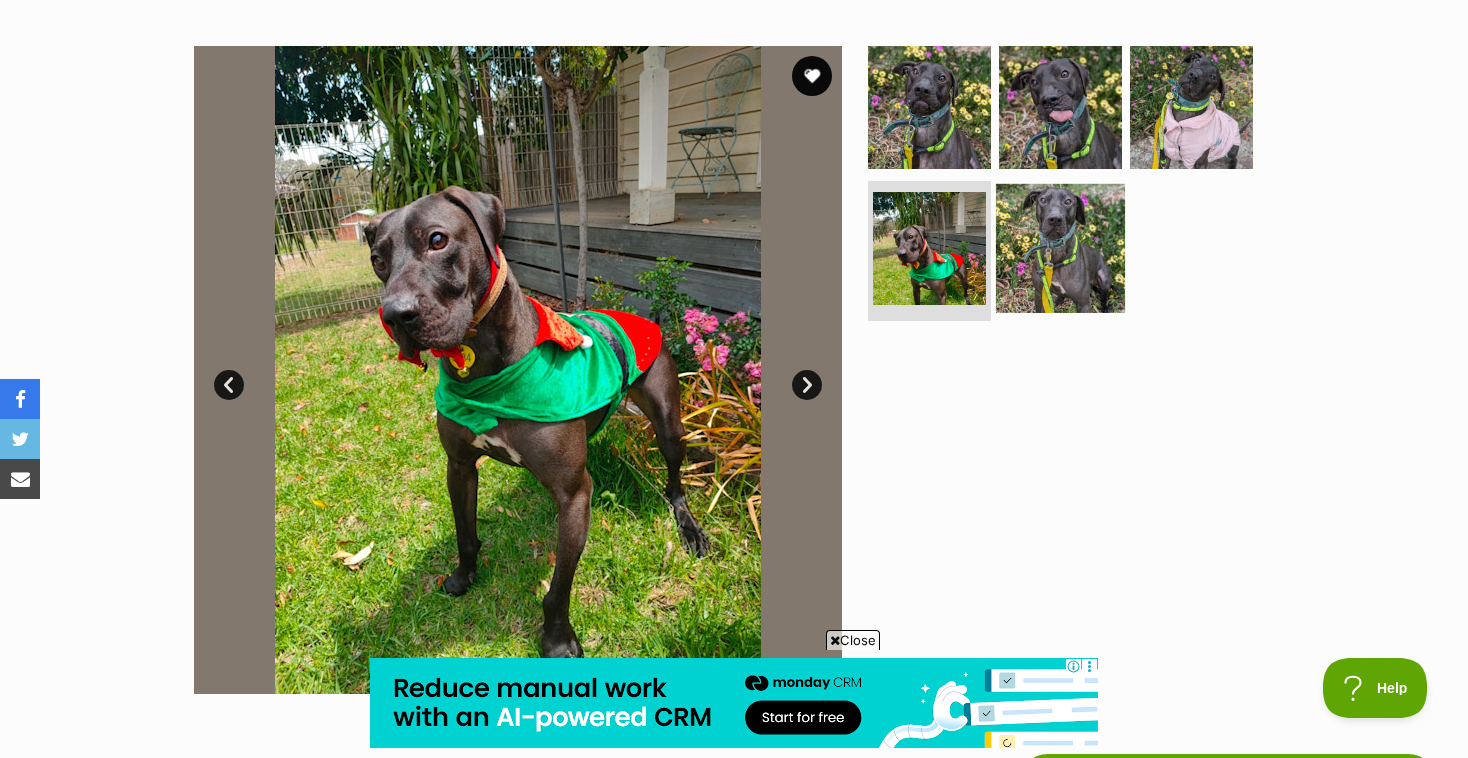 click at bounding box center [1060, 248] 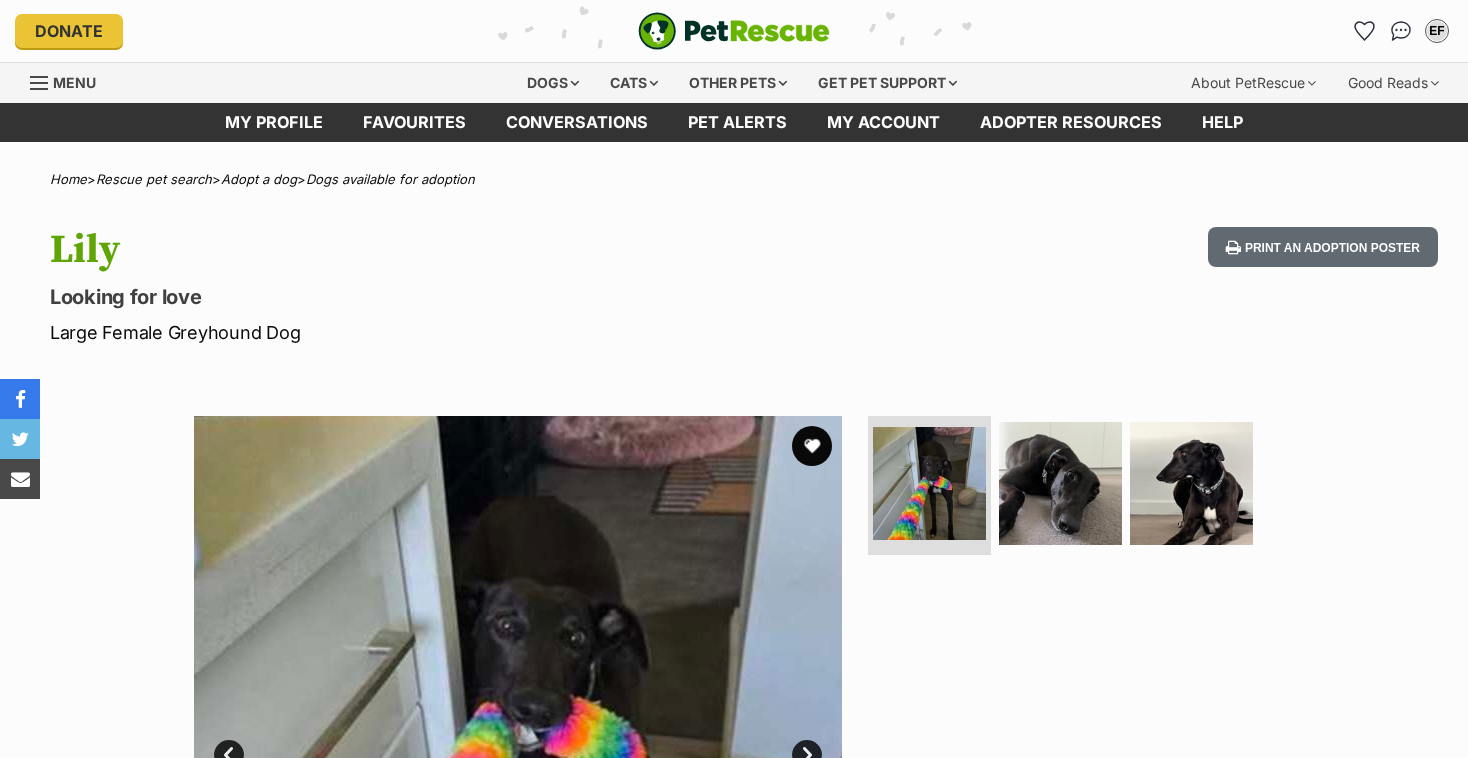 scroll, scrollTop: 165, scrollLeft: 0, axis: vertical 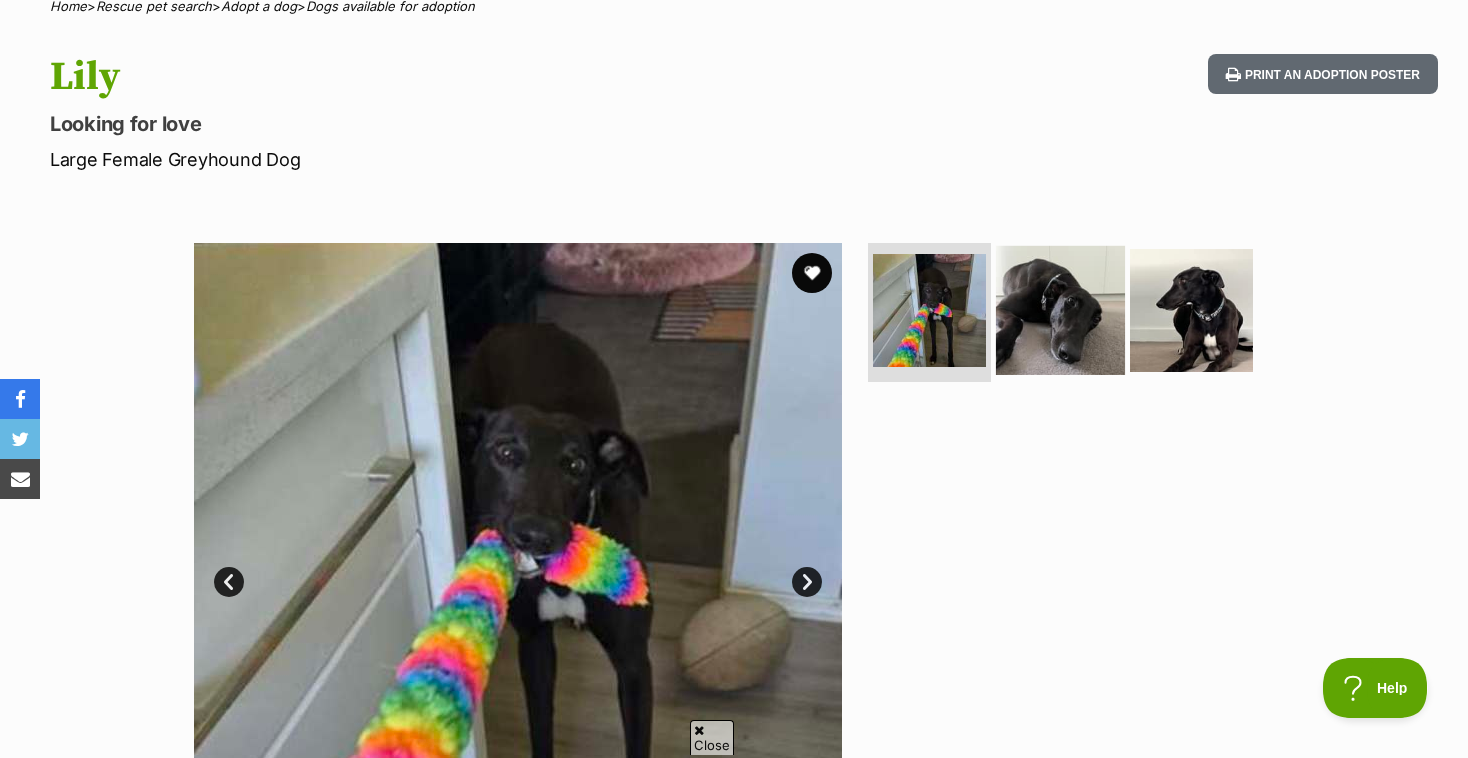 click at bounding box center (1060, 309) 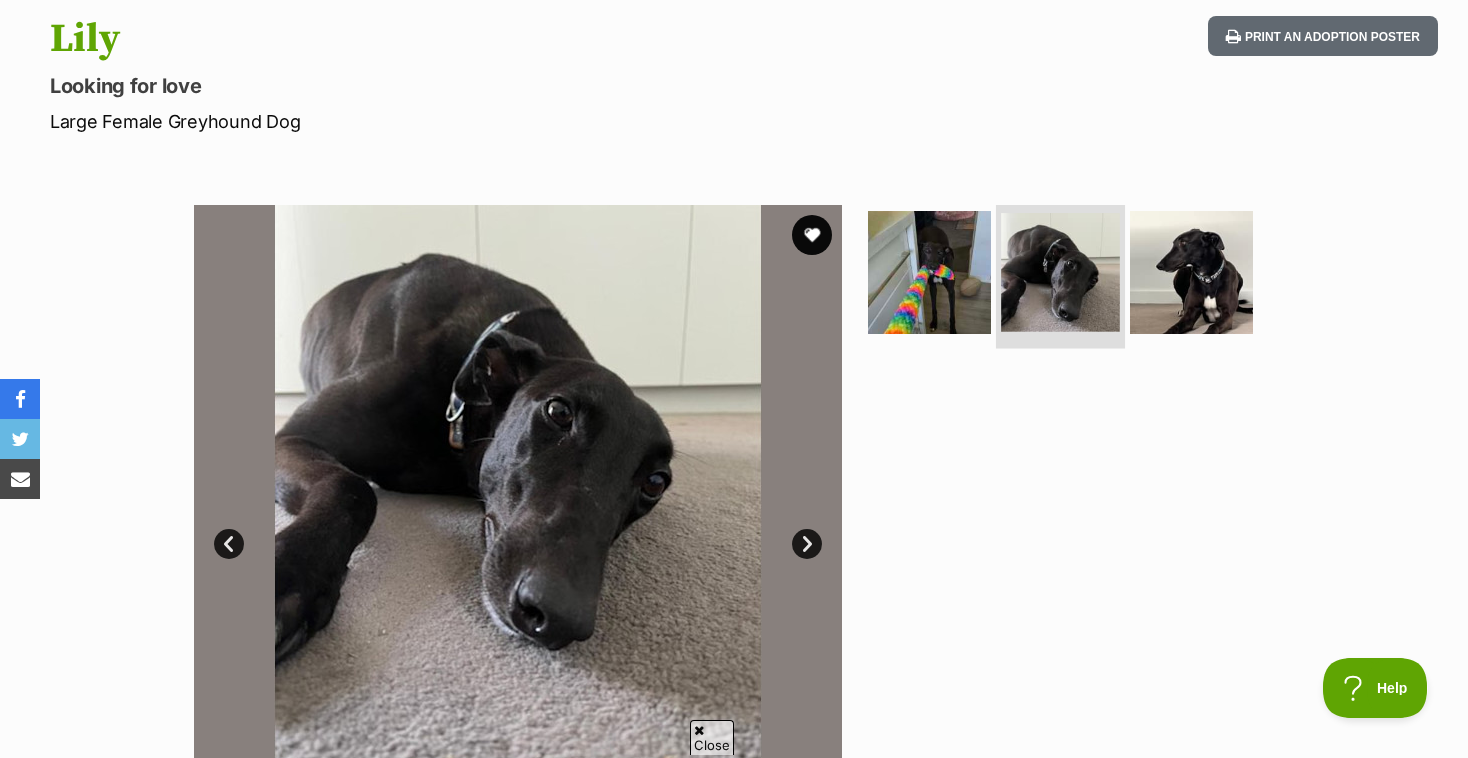 scroll, scrollTop: 221, scrollLeft: 0, axis: vertical 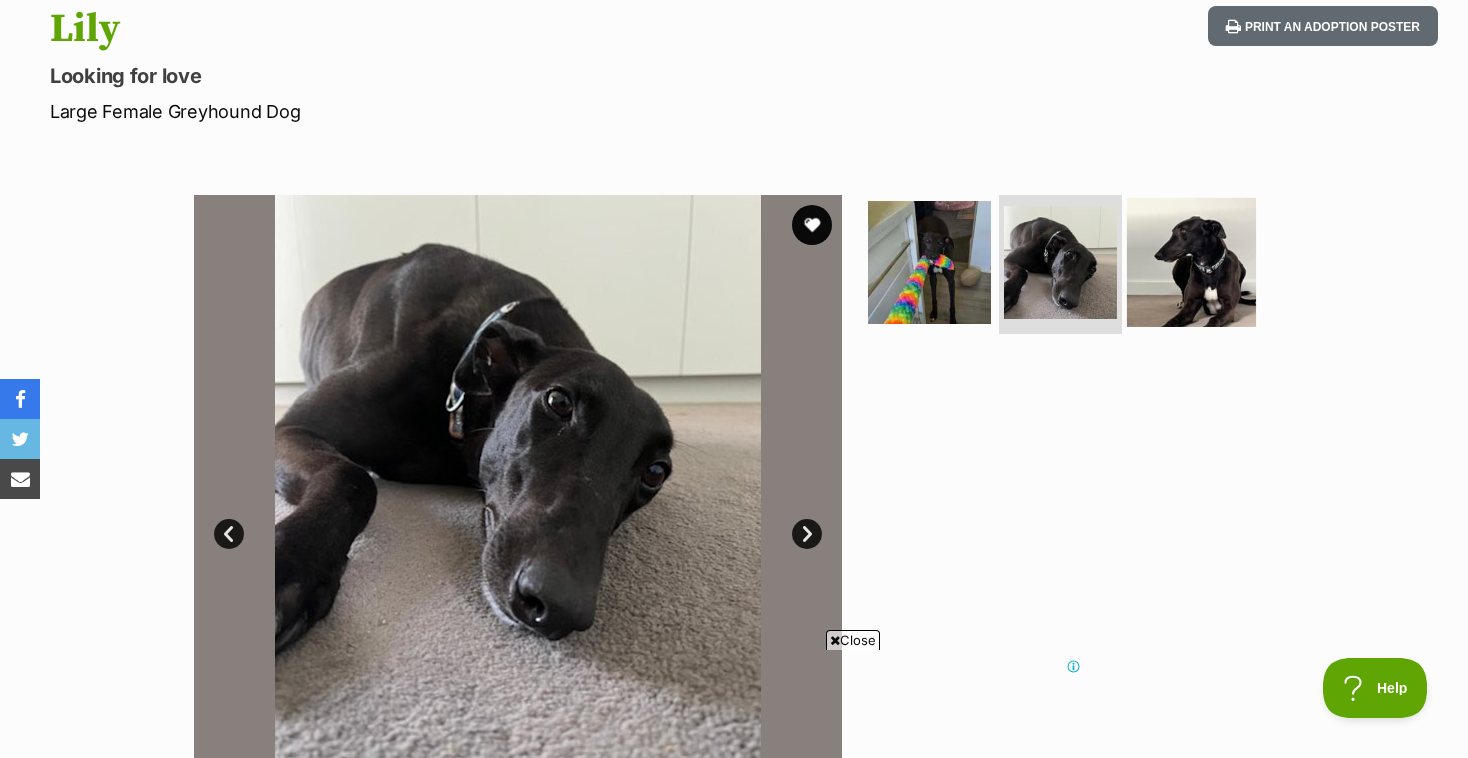 click at bounding box center [1191, 261] 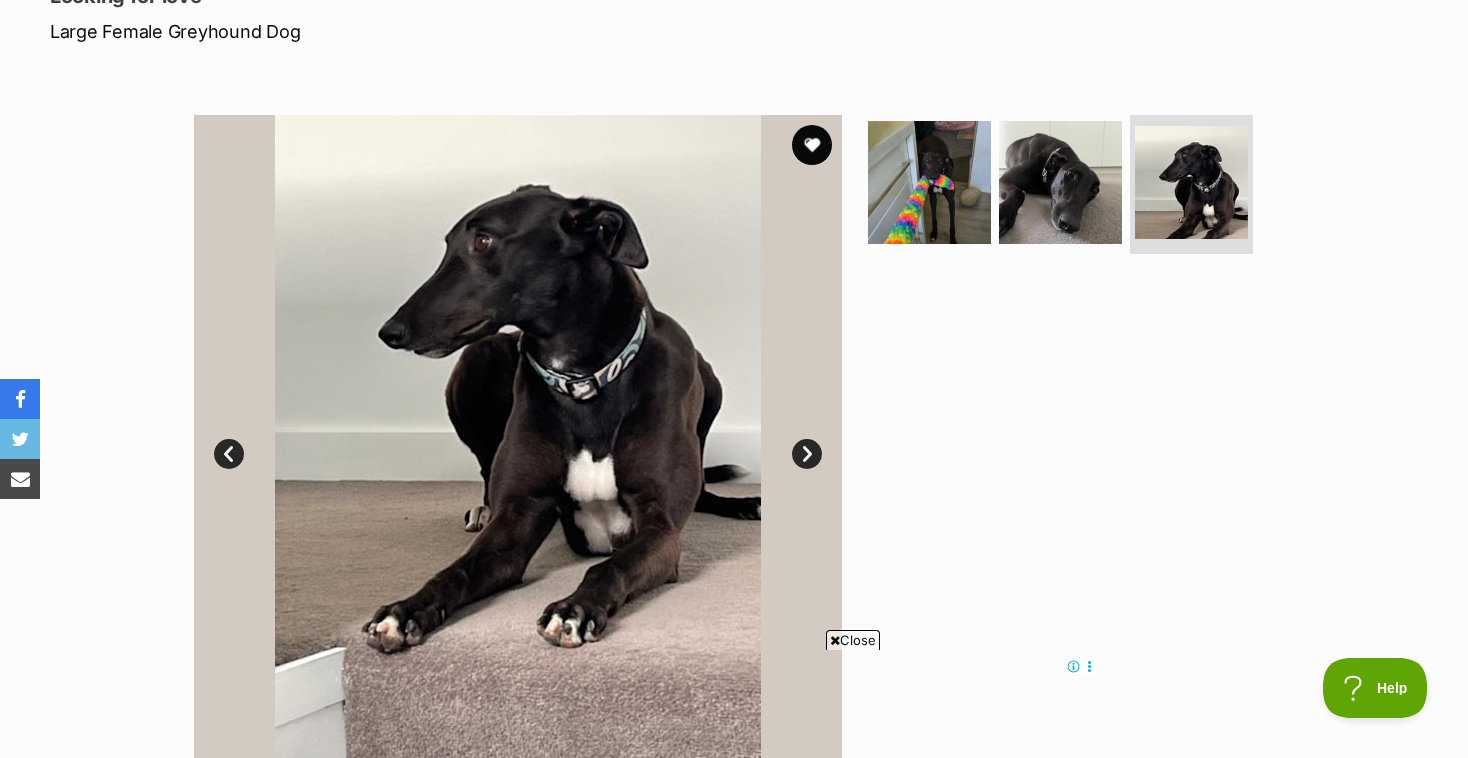 scroll, scrollTop: 129, scrollLeft: 0, axis: vertical 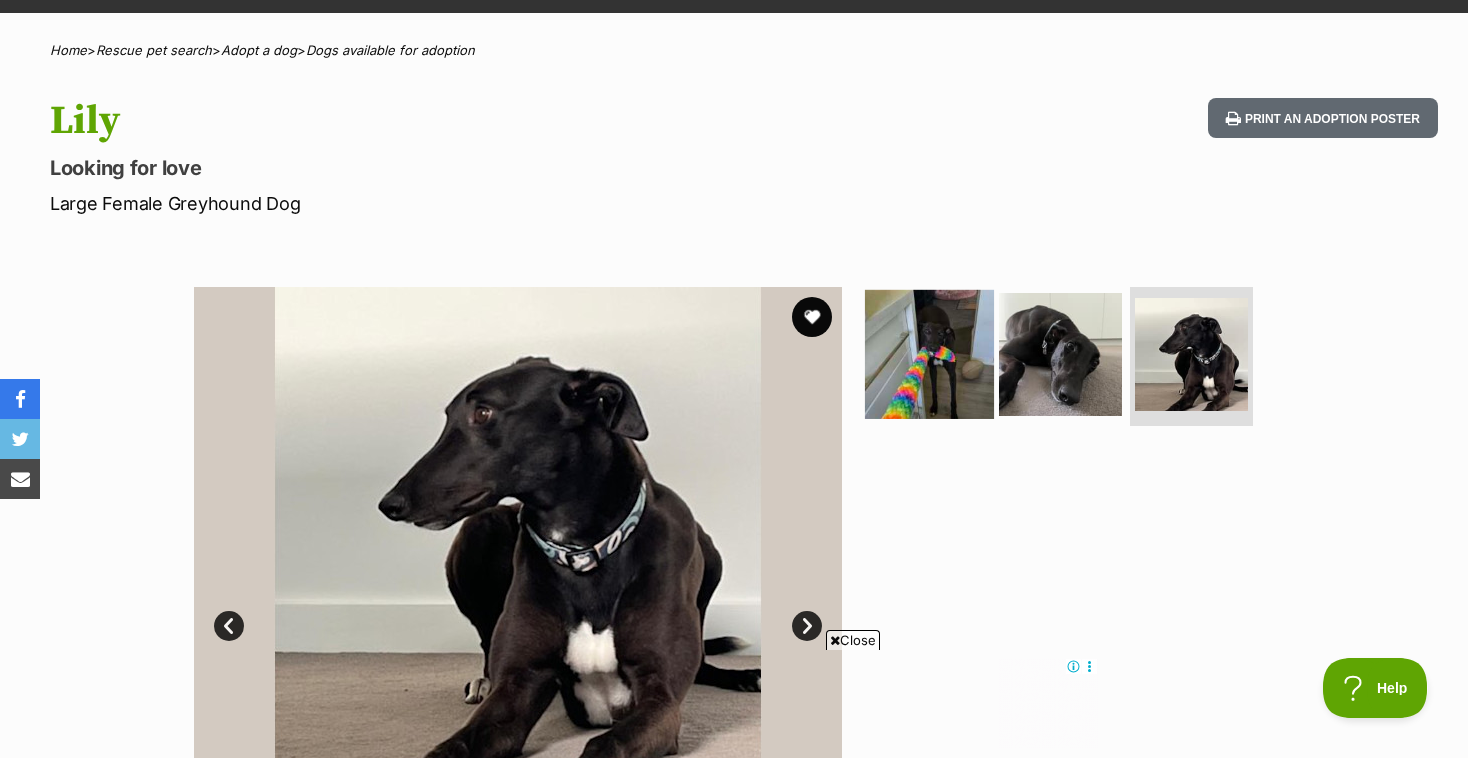 click at bounding box center (929, 353) 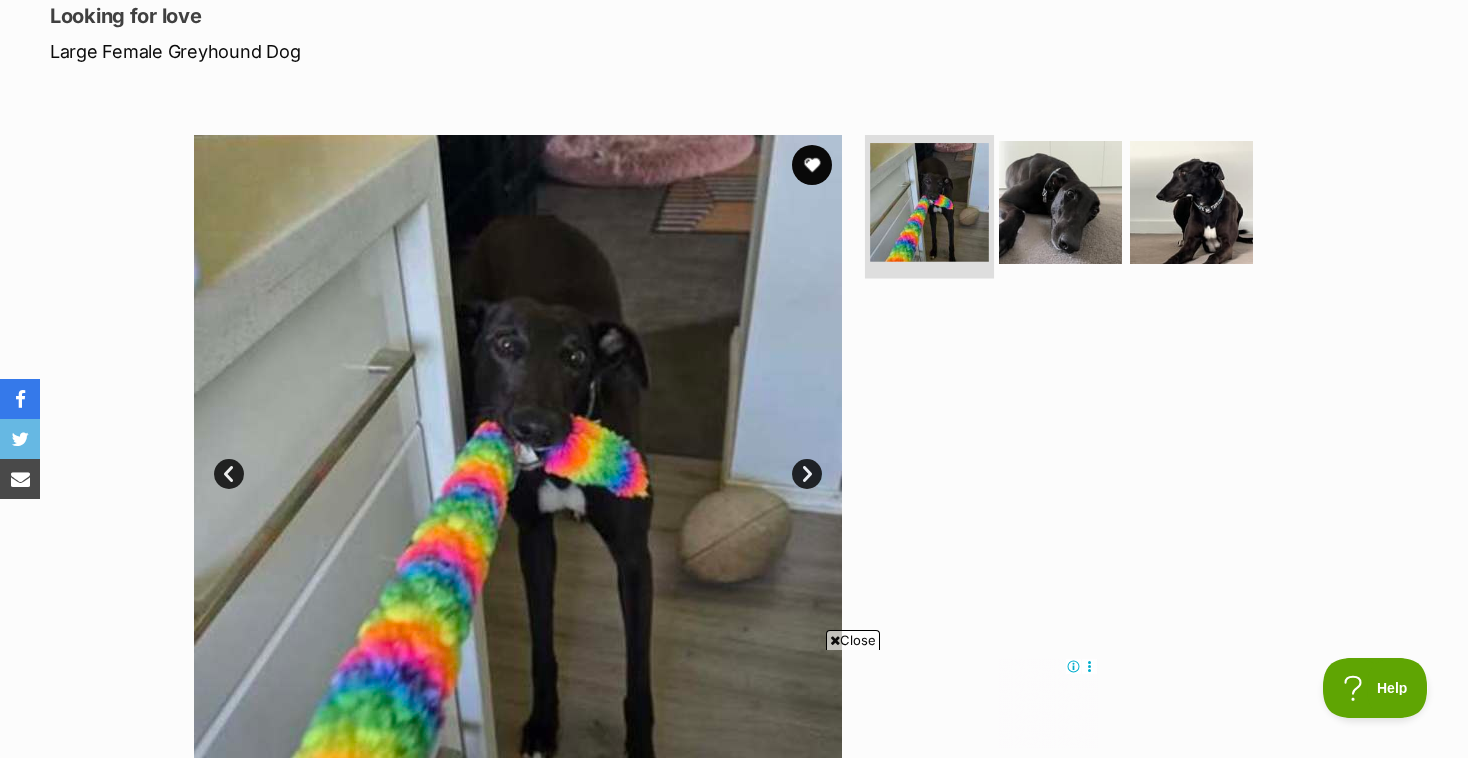 scroll, scrollTop: 285, scrollLeft: 0, axis: vertical 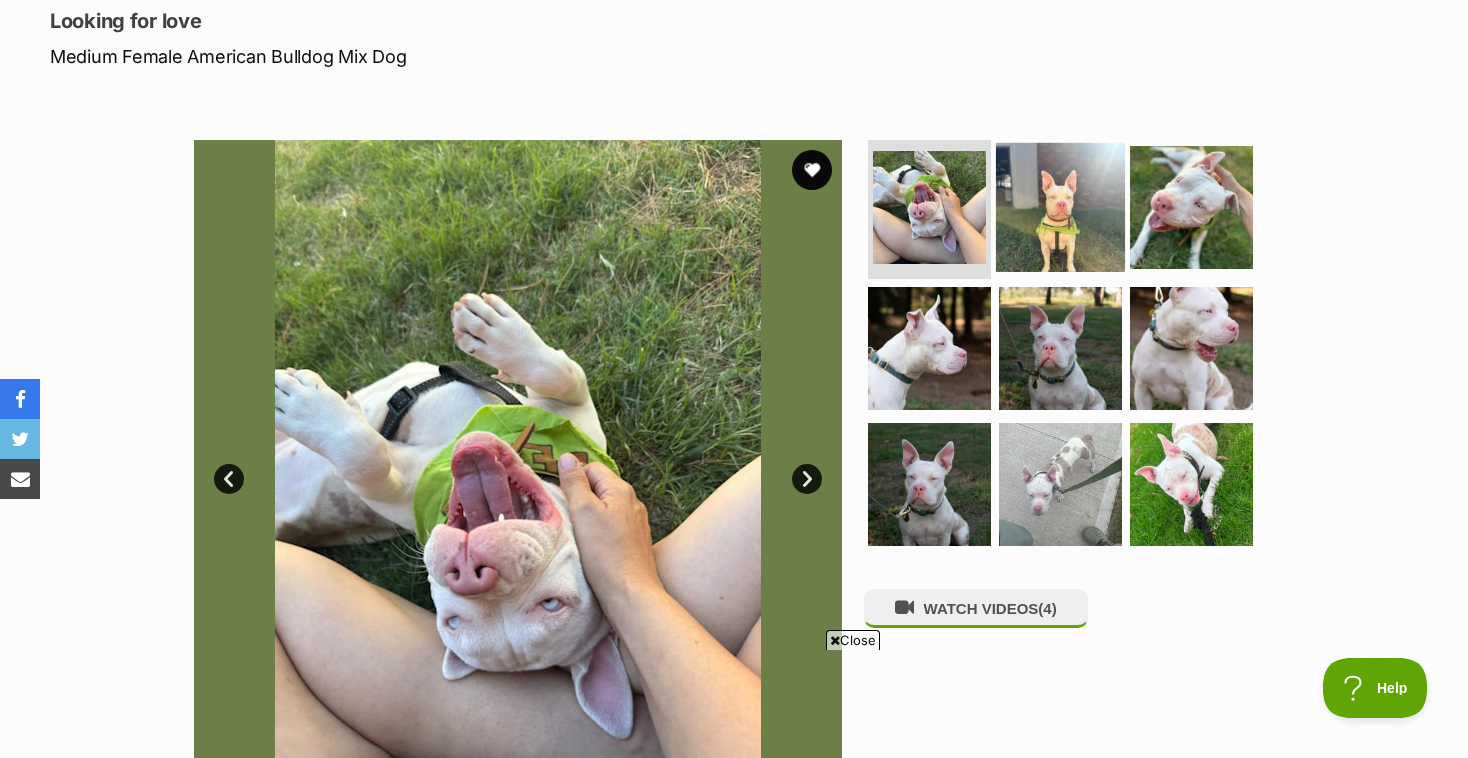 click at bounding box center [1060, 206] 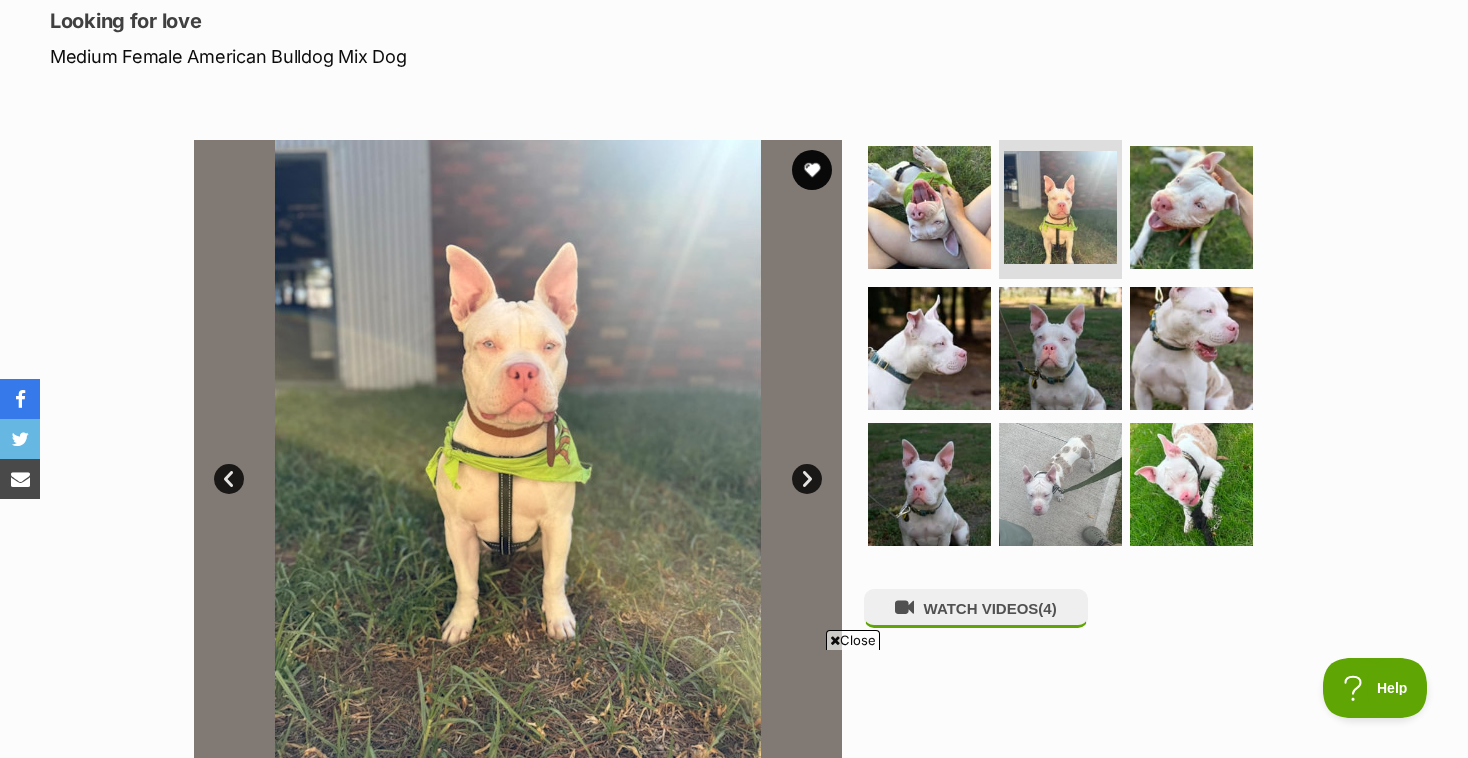 click on "Next" at bounding box center (807, 479) 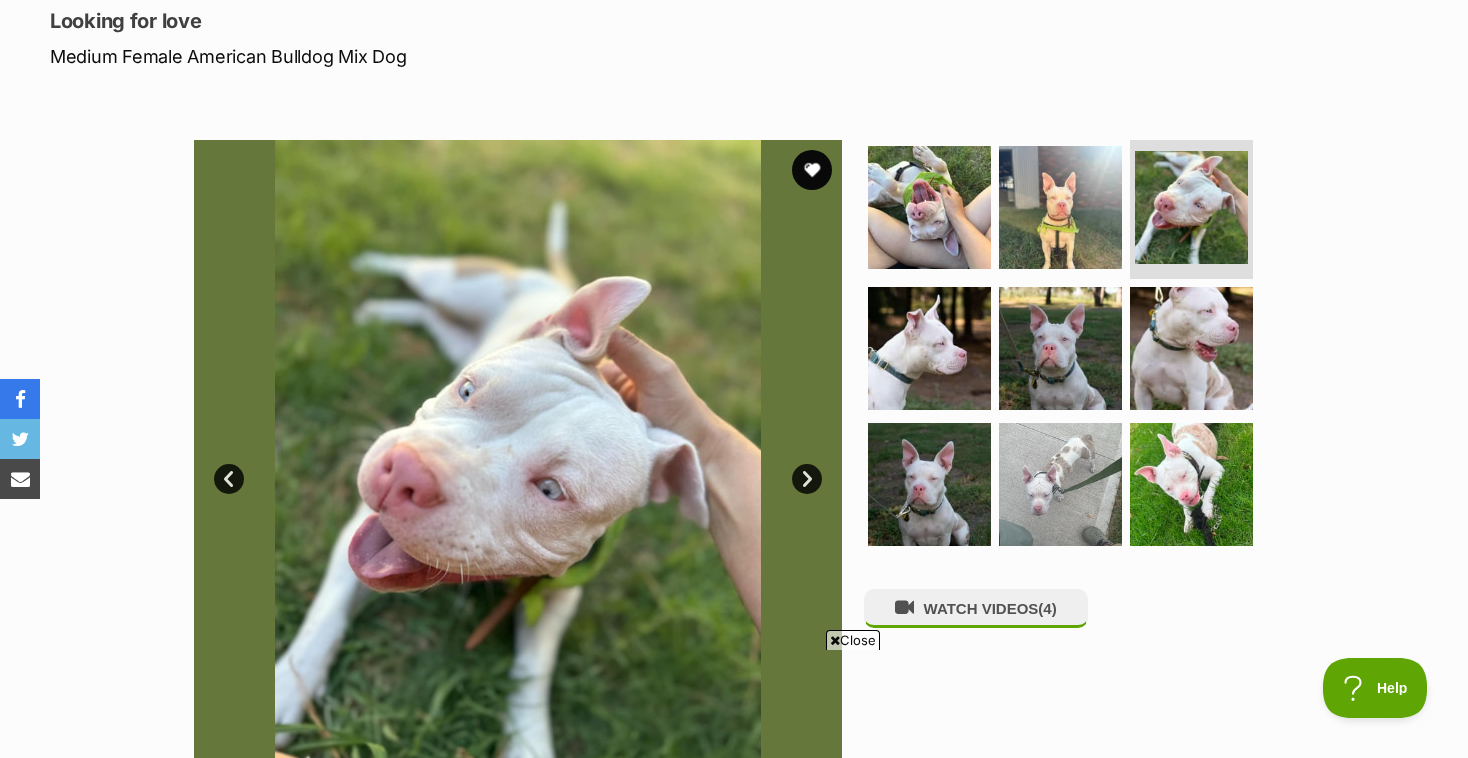 click on "Next" at bounding box center [807, 479] 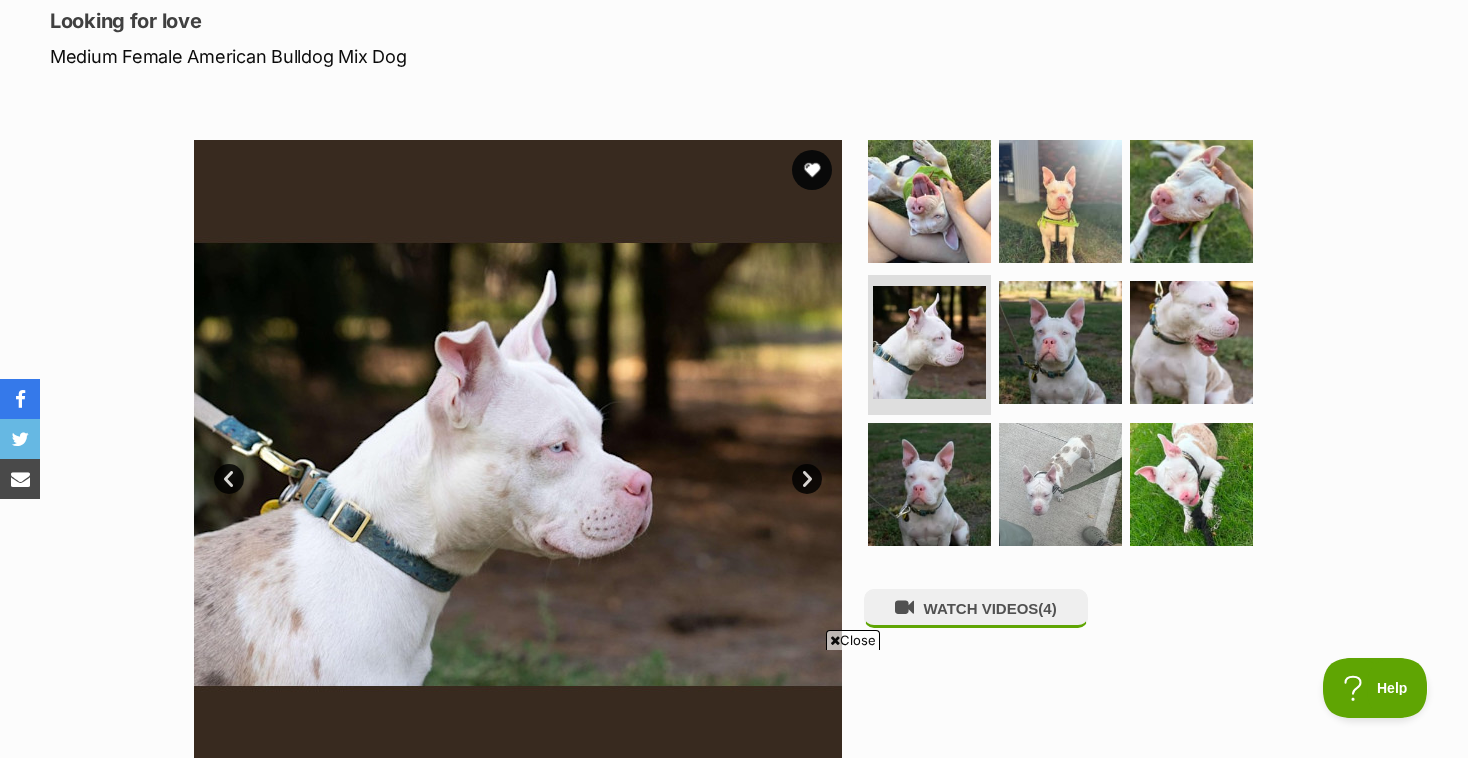 click on "Next" at bounding box center (807, 479) 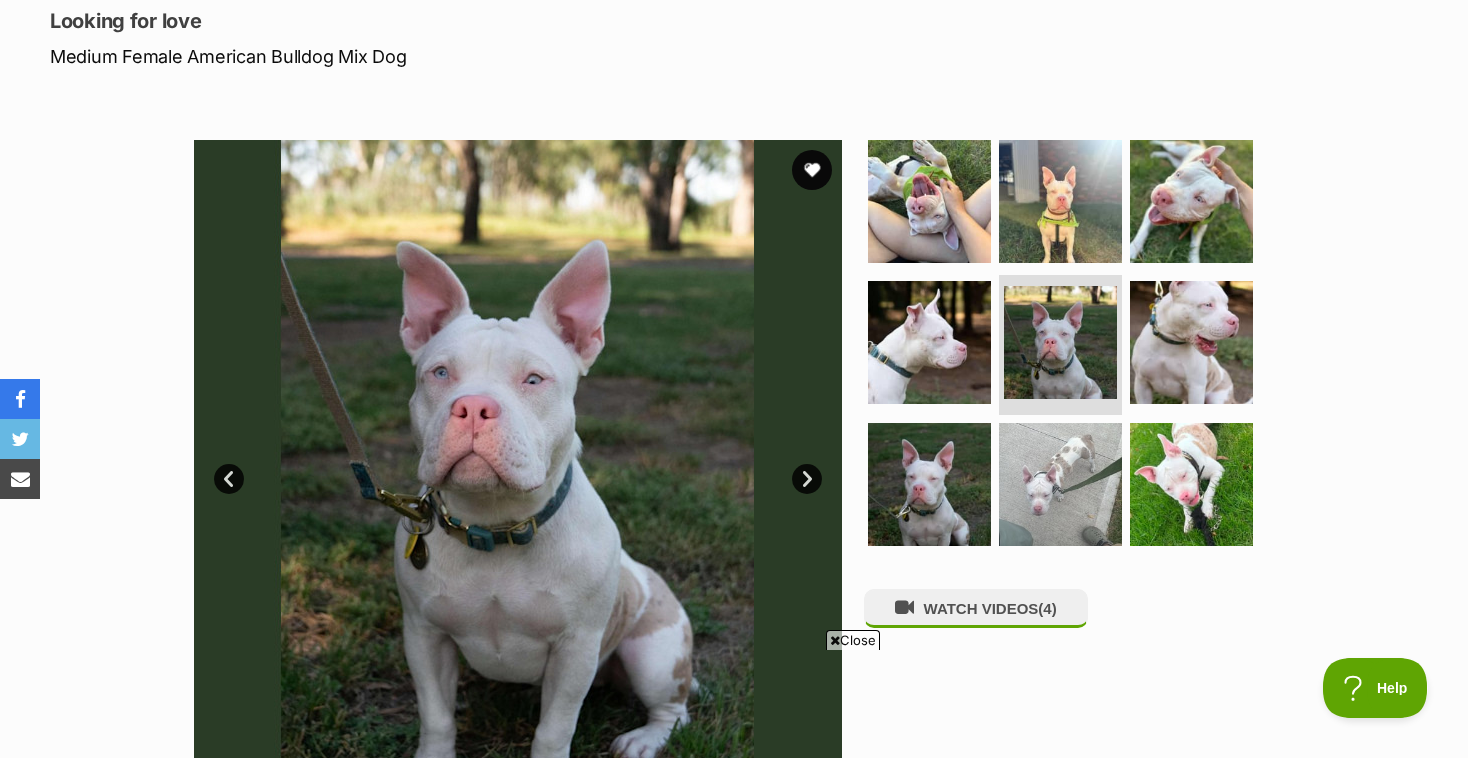 click on "Next" at bounding box center (807, 479) 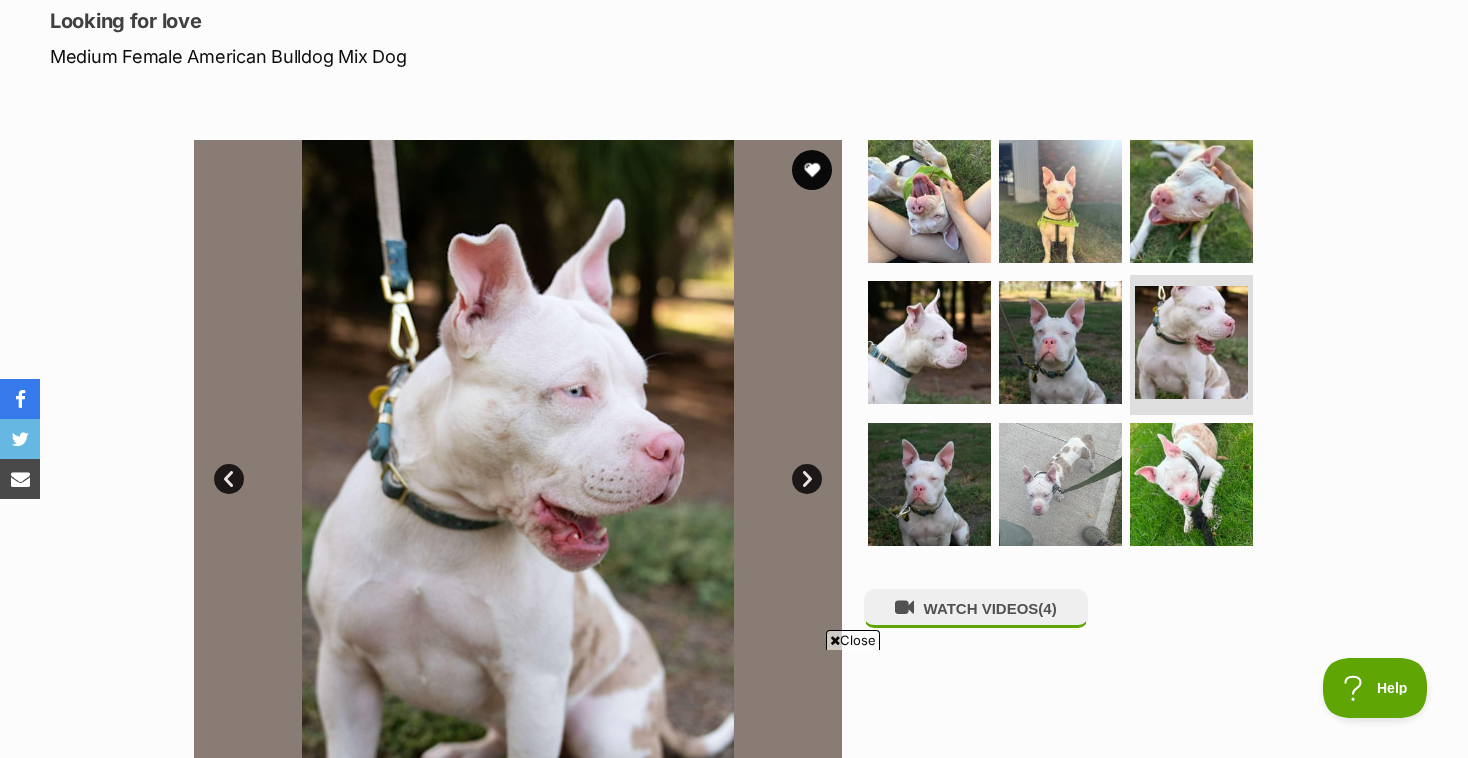 click on "Next" at bounding box center [807, 479] 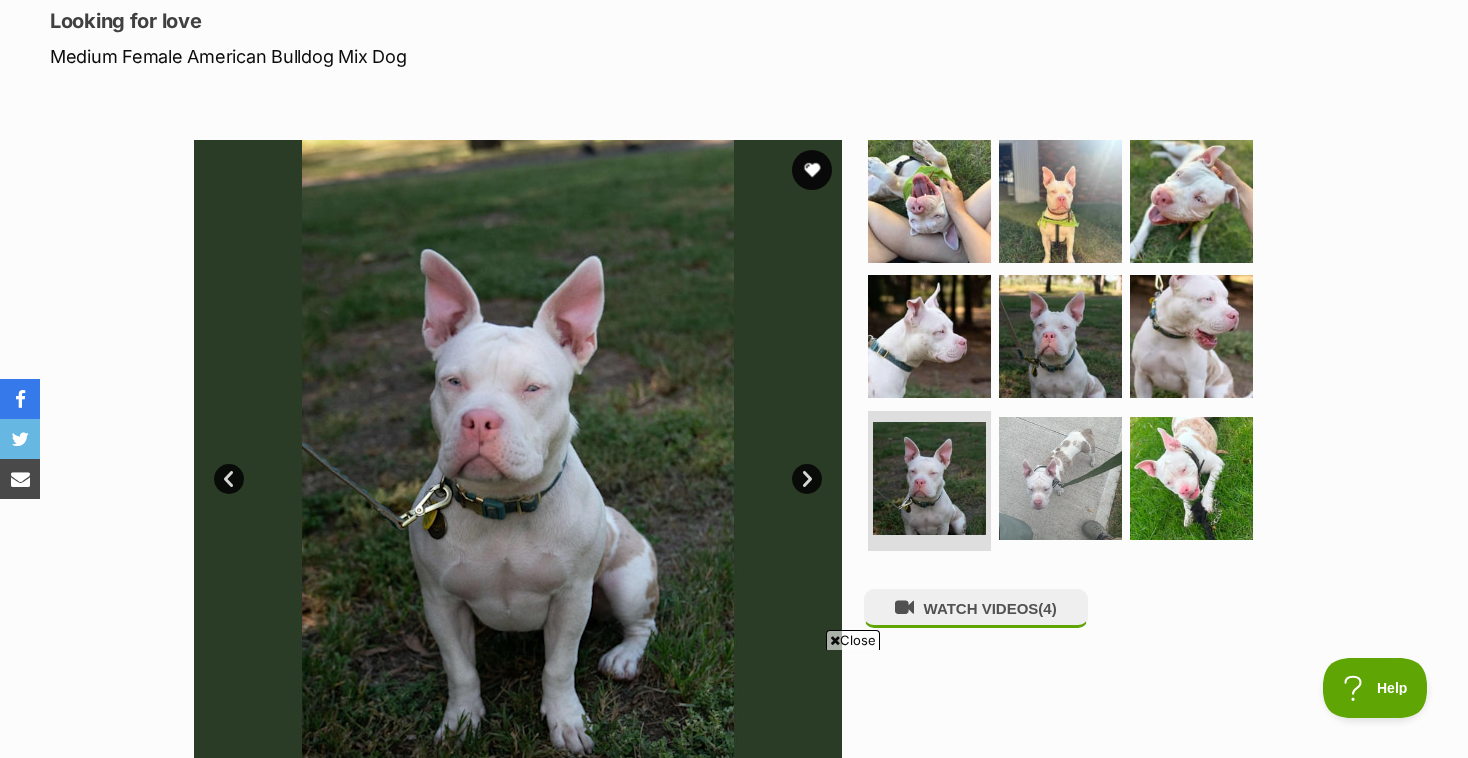 click on "Next" at bounding box center [807, 479] 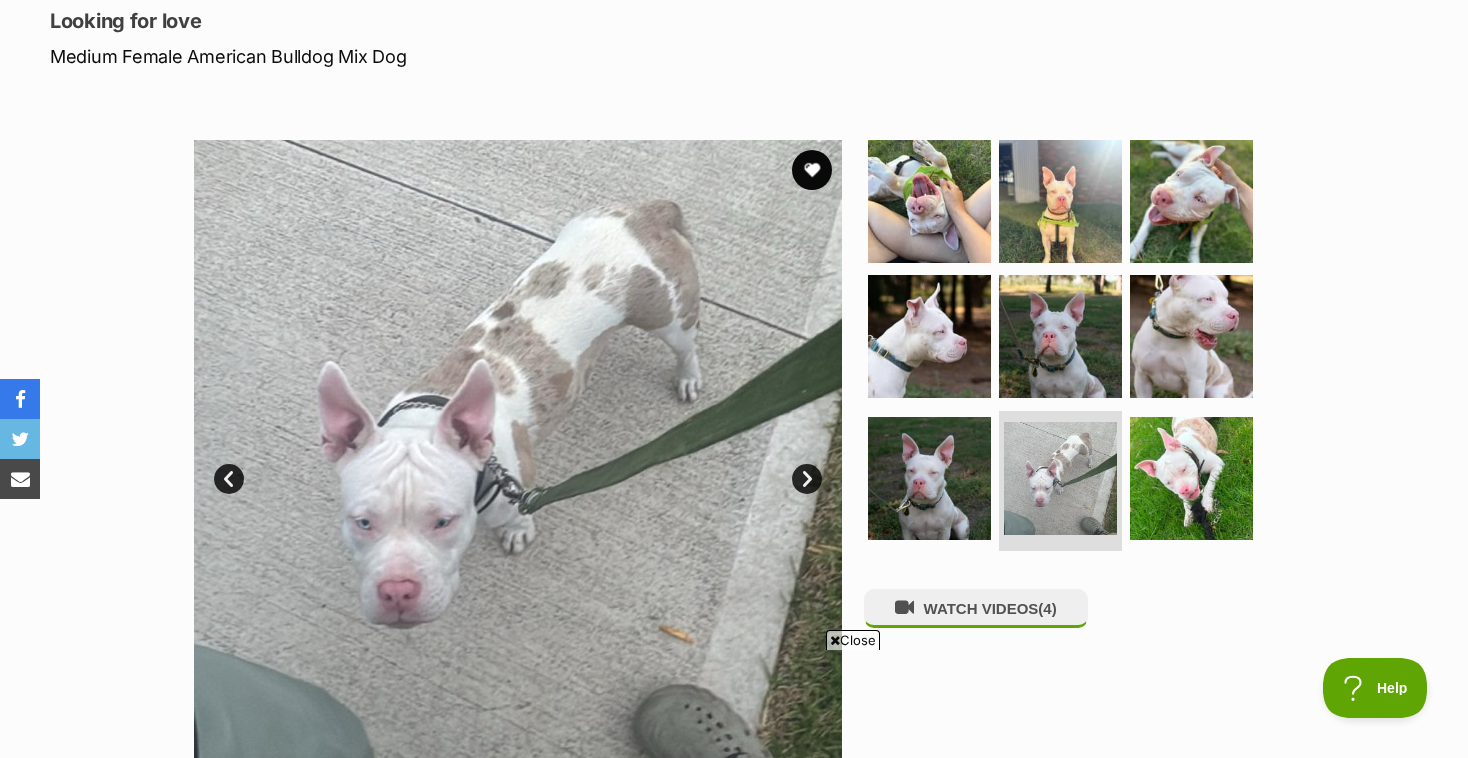 click on "Next" at bounding box center [807, 479] 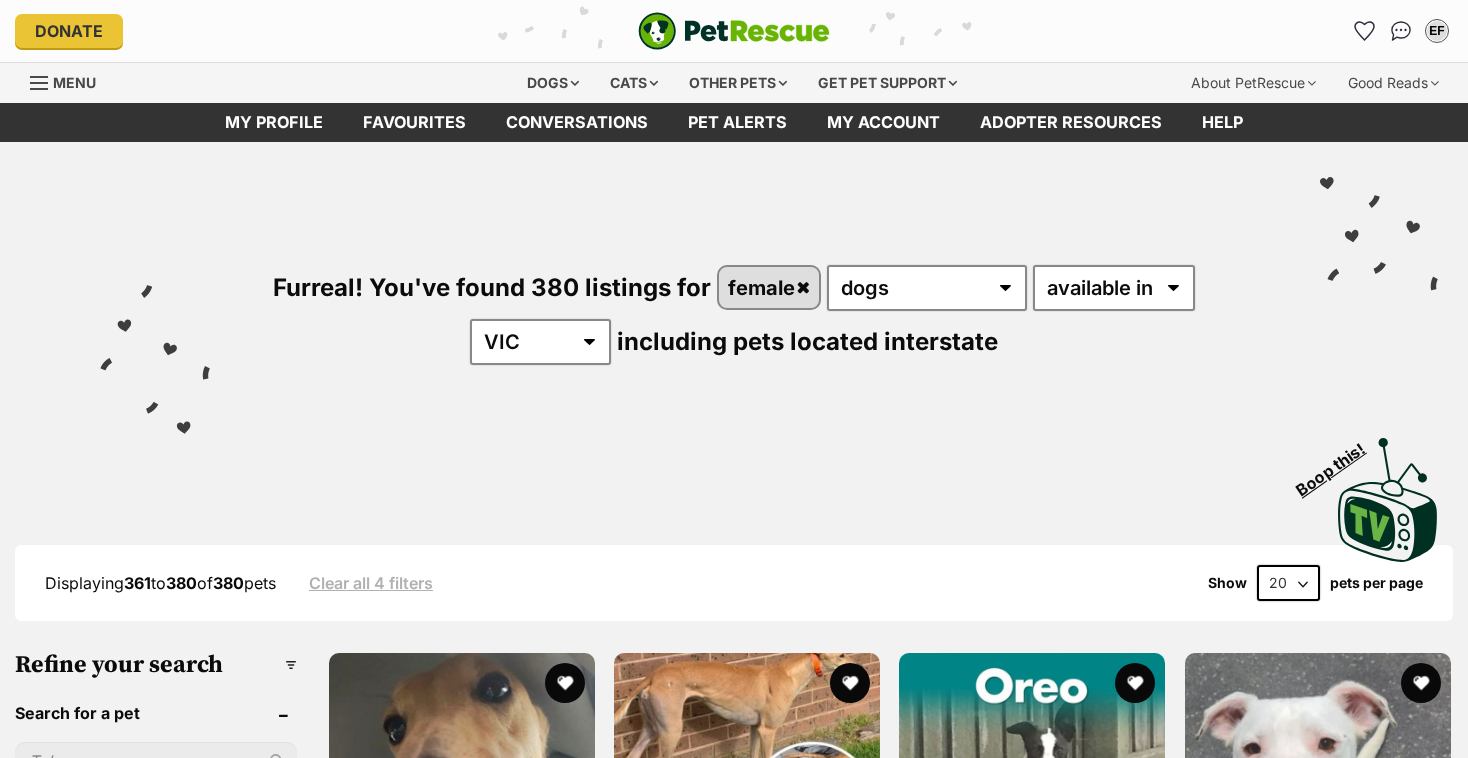 scroll, scrollTop: 0, scrollLeft: 0, axis: both 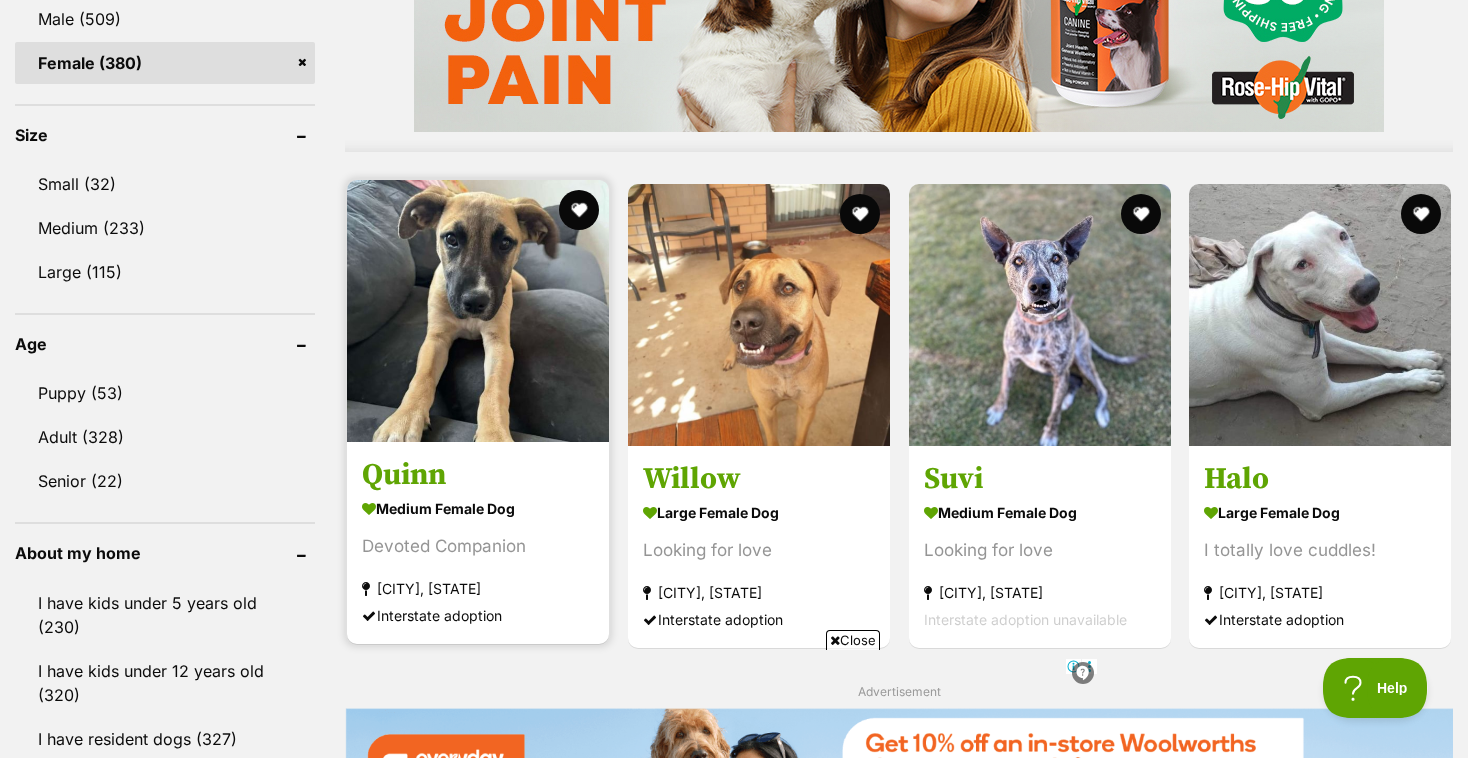 click at bounding box center [478, 311] 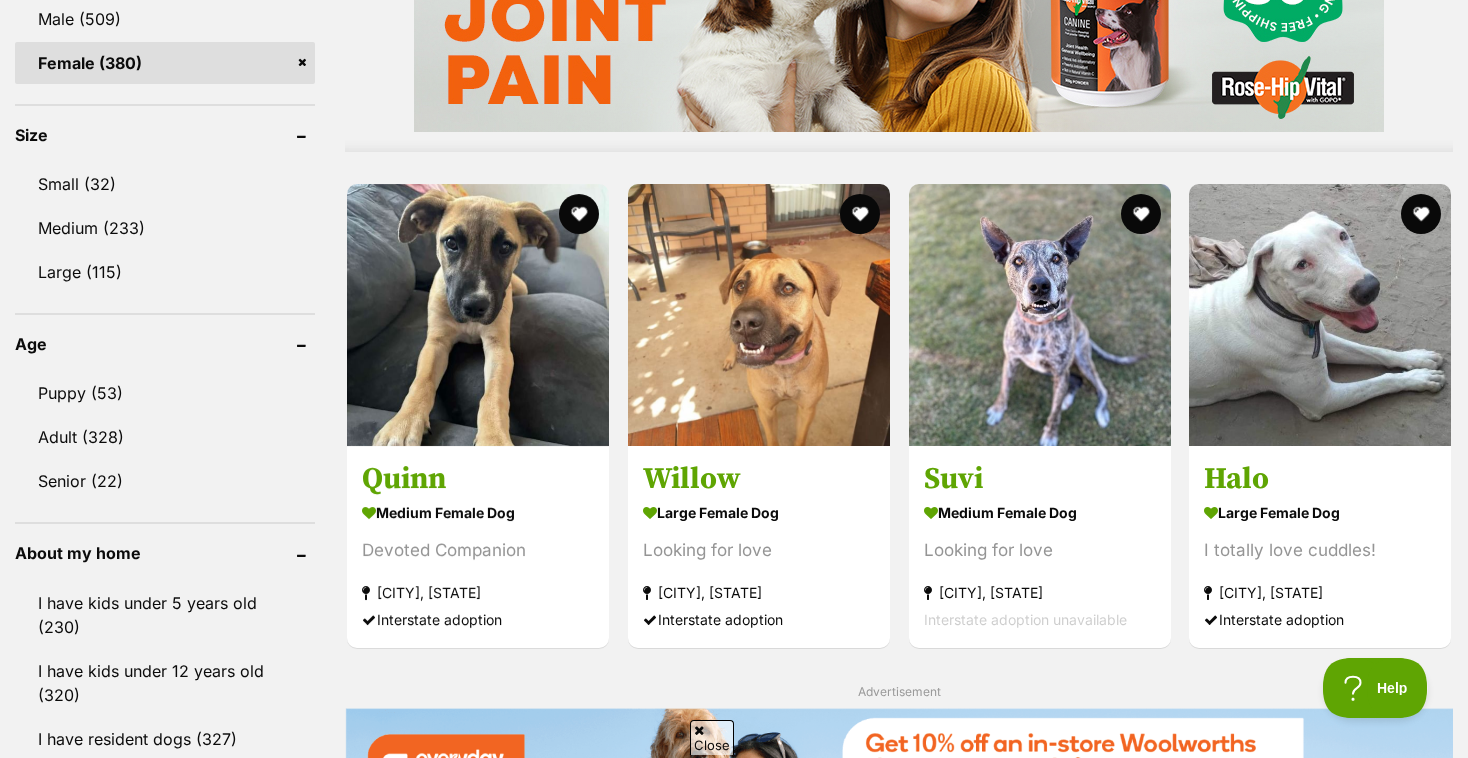 scroll, scrollTop: 0, scrollLeft: 0, axis: both 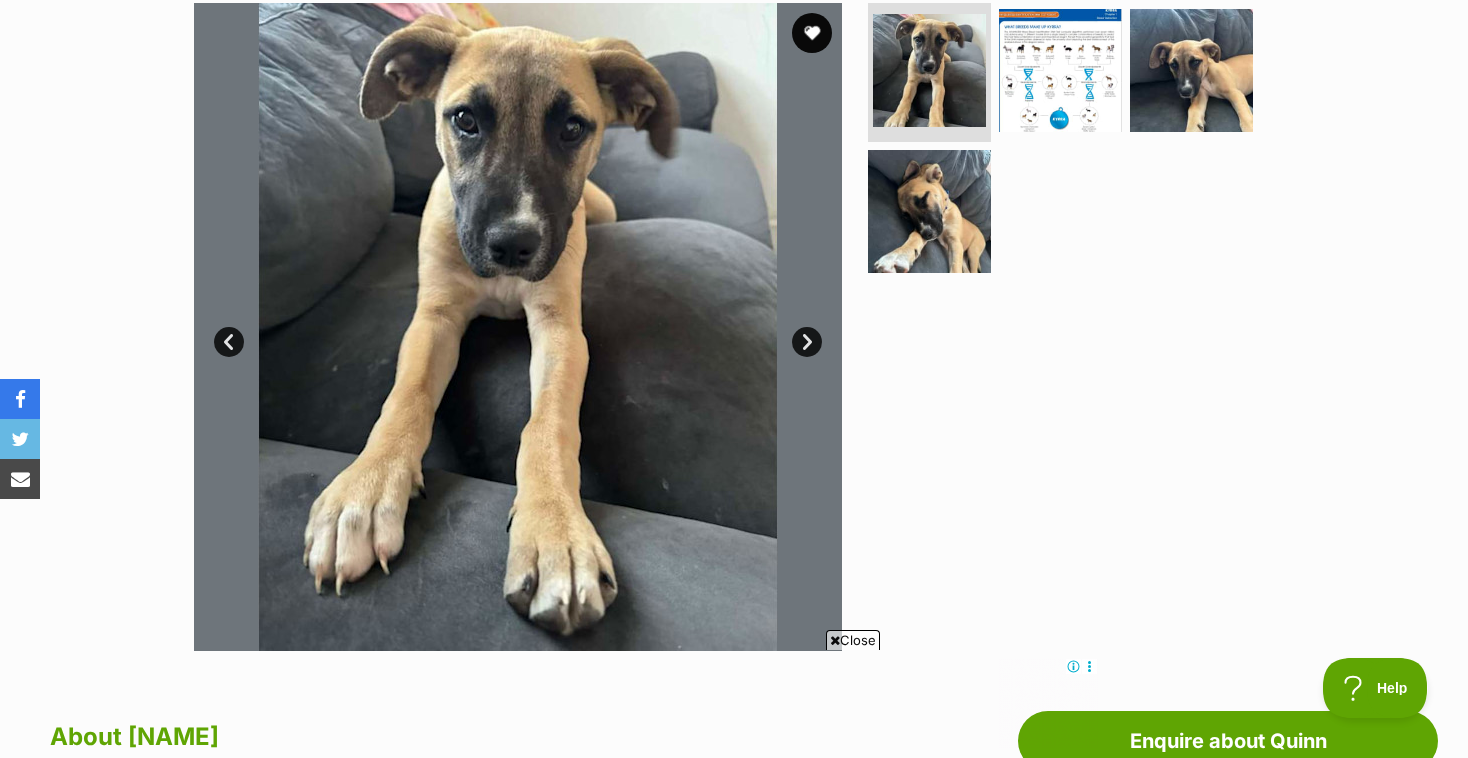 click on "Next" at bounding box center (807, 342) 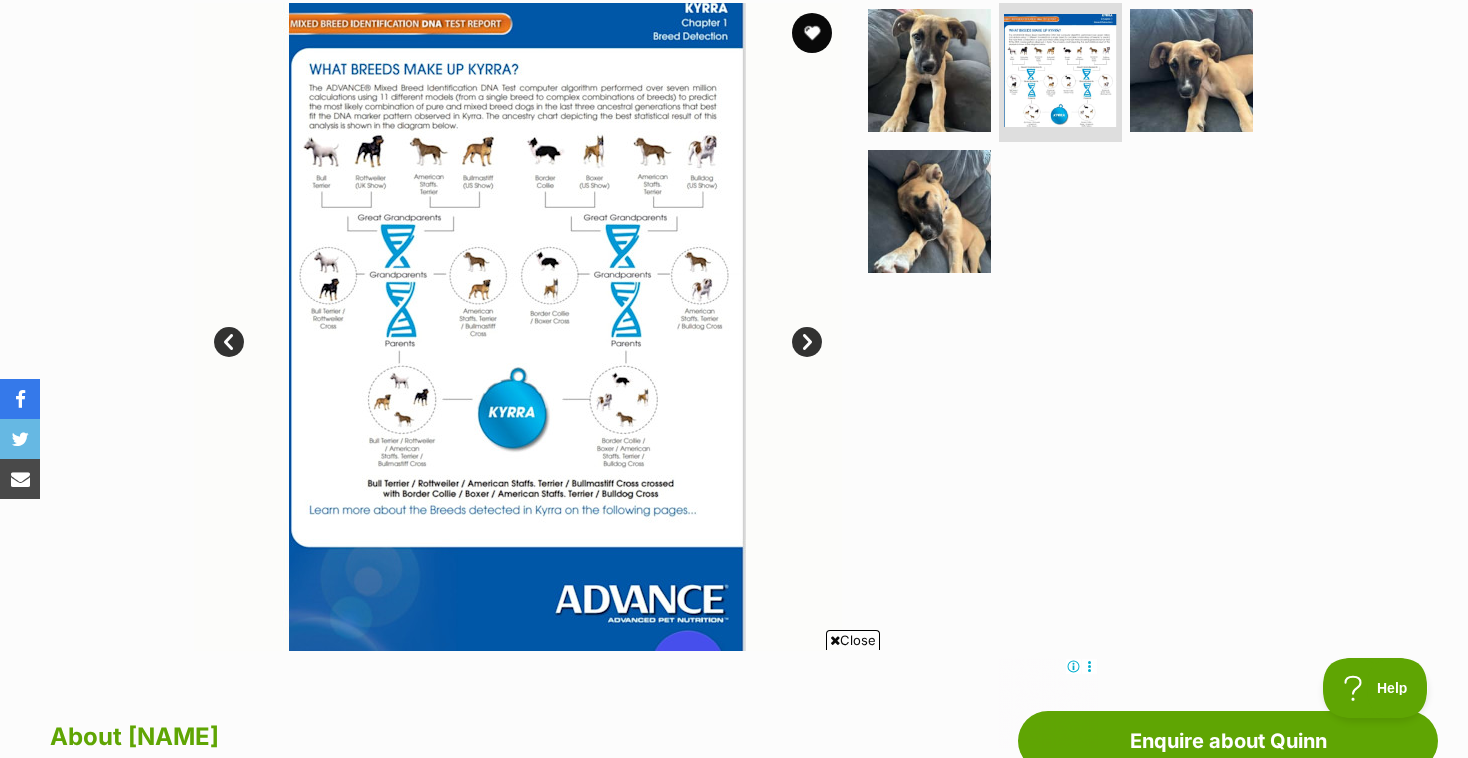 click on "Next" at bounding box center [807, 342] 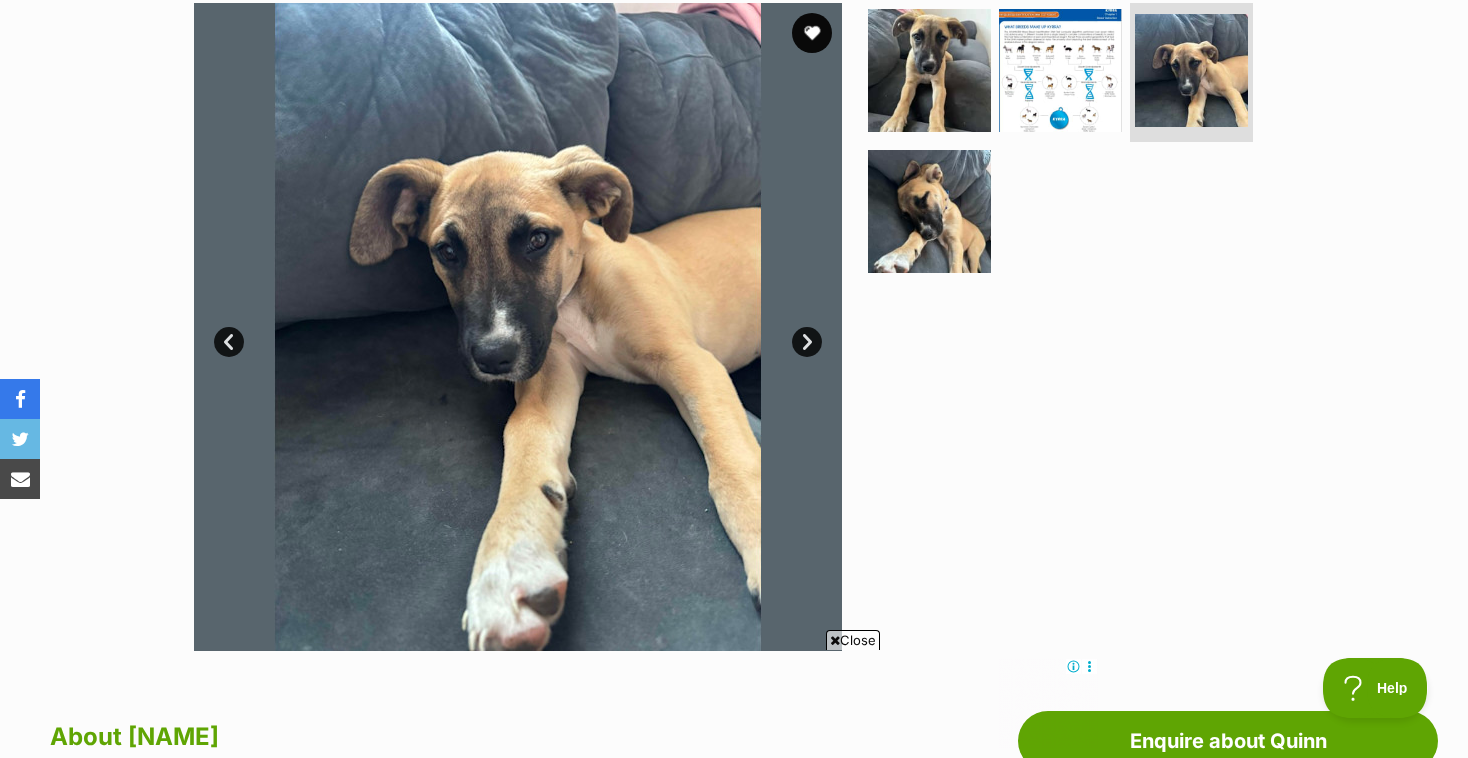click on "Next" at bounding box center [807, 342] 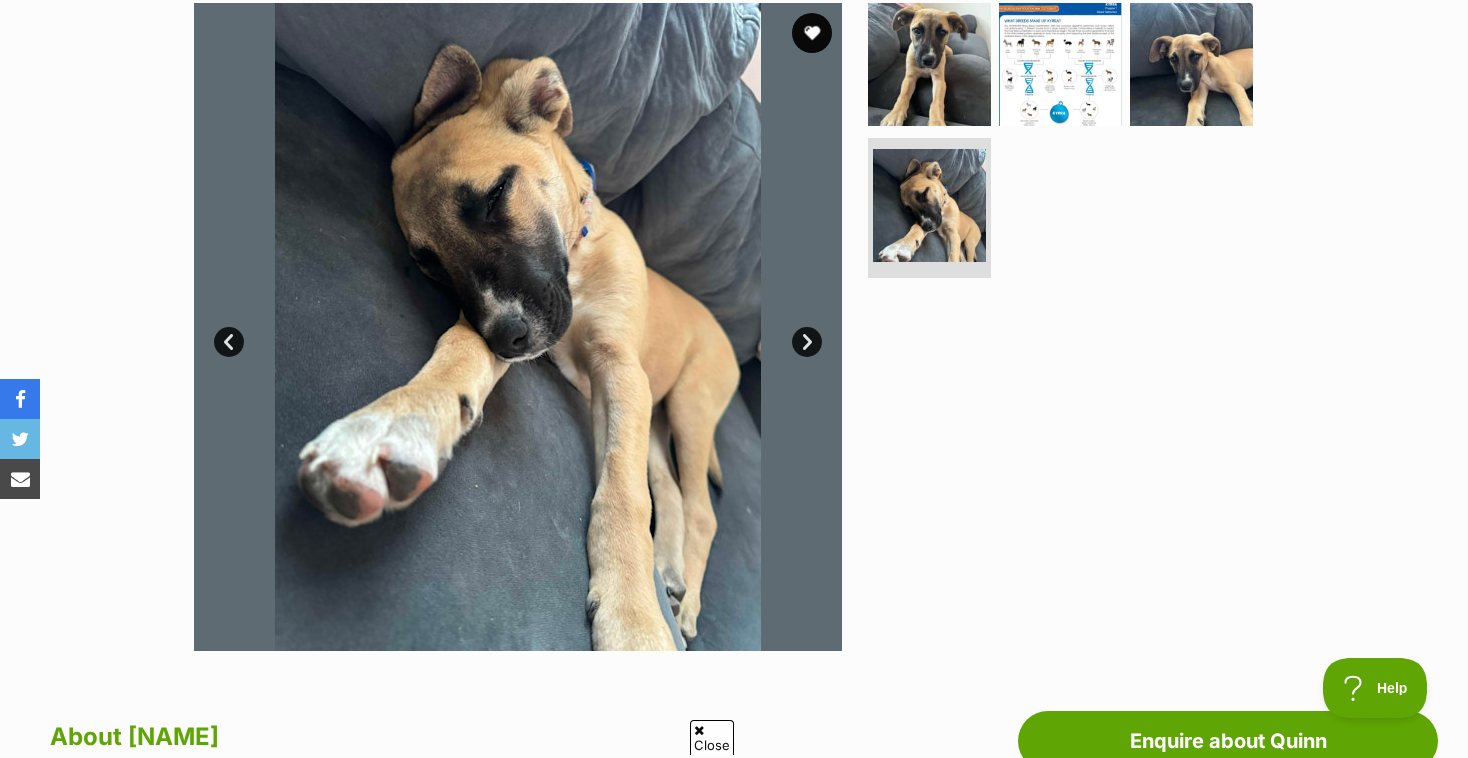 scroll, scrollTop: 0, scrollLeft: 0, axis: both 